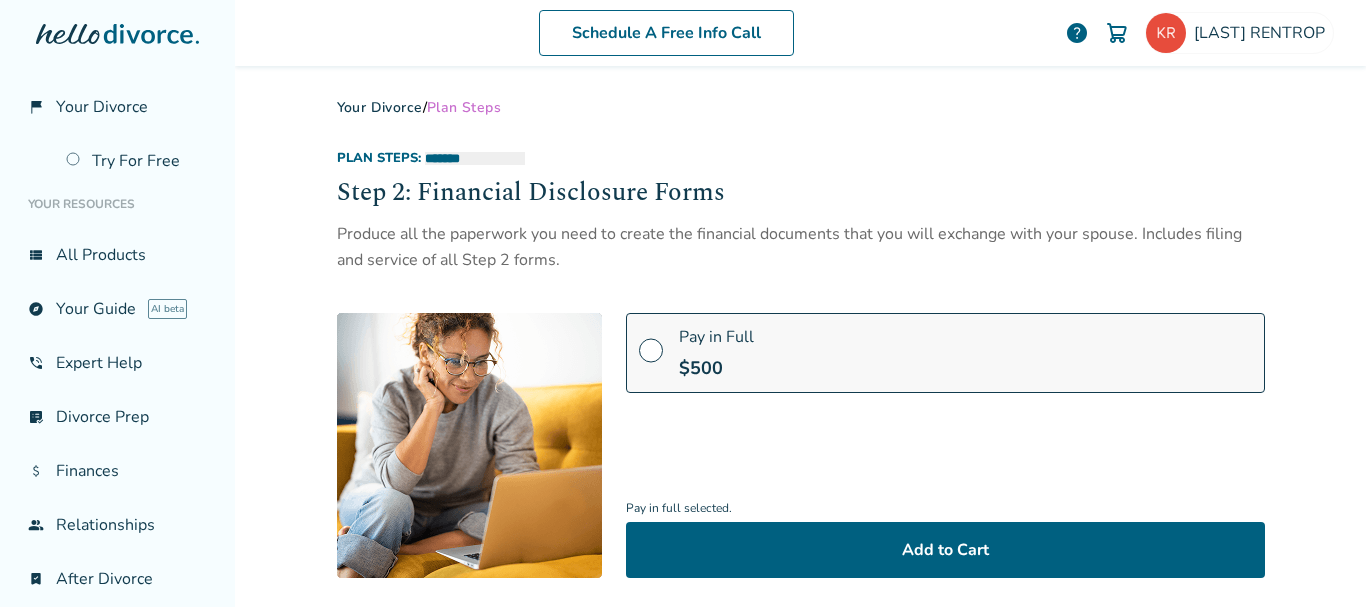 select on "***" 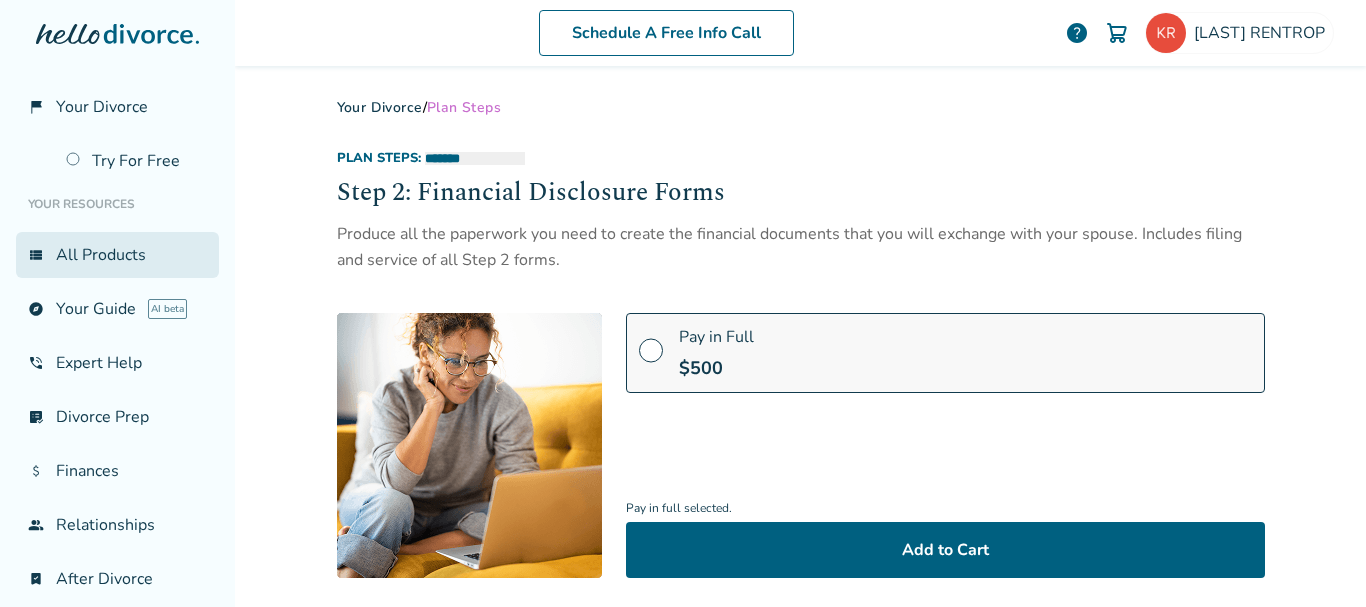 click on "view_list All Products" at bounding box center [117, 255] 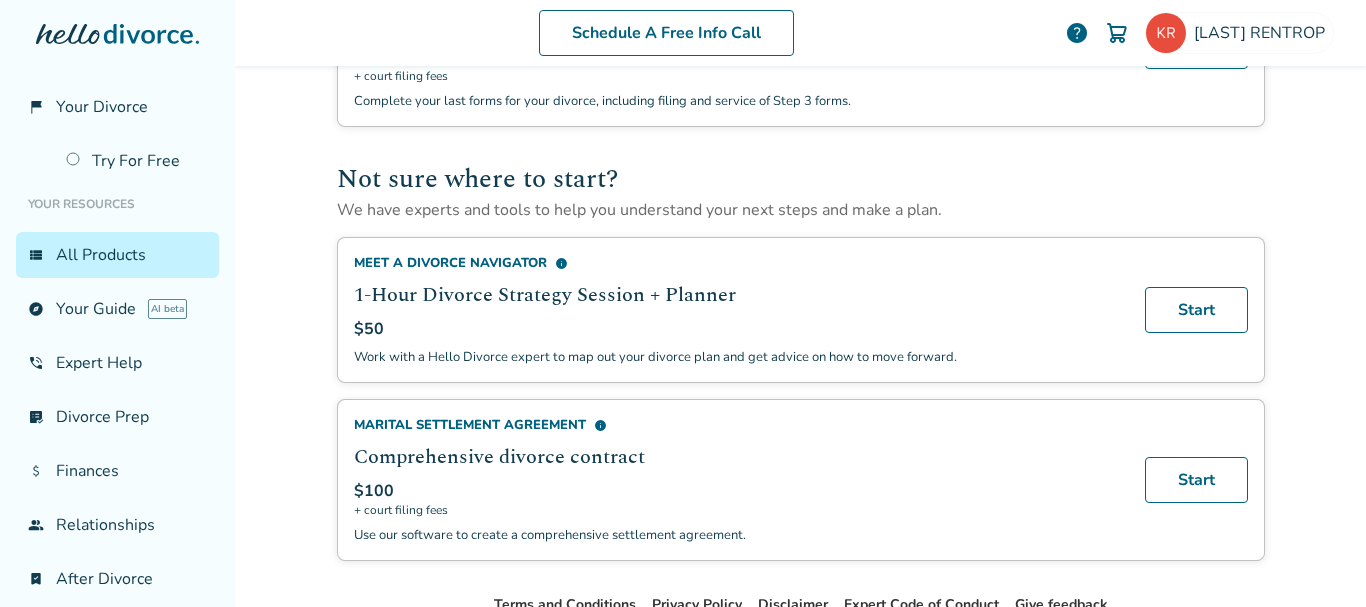 scroll, scrollTop: 1394, scrollLeft: 0, axis: vertical 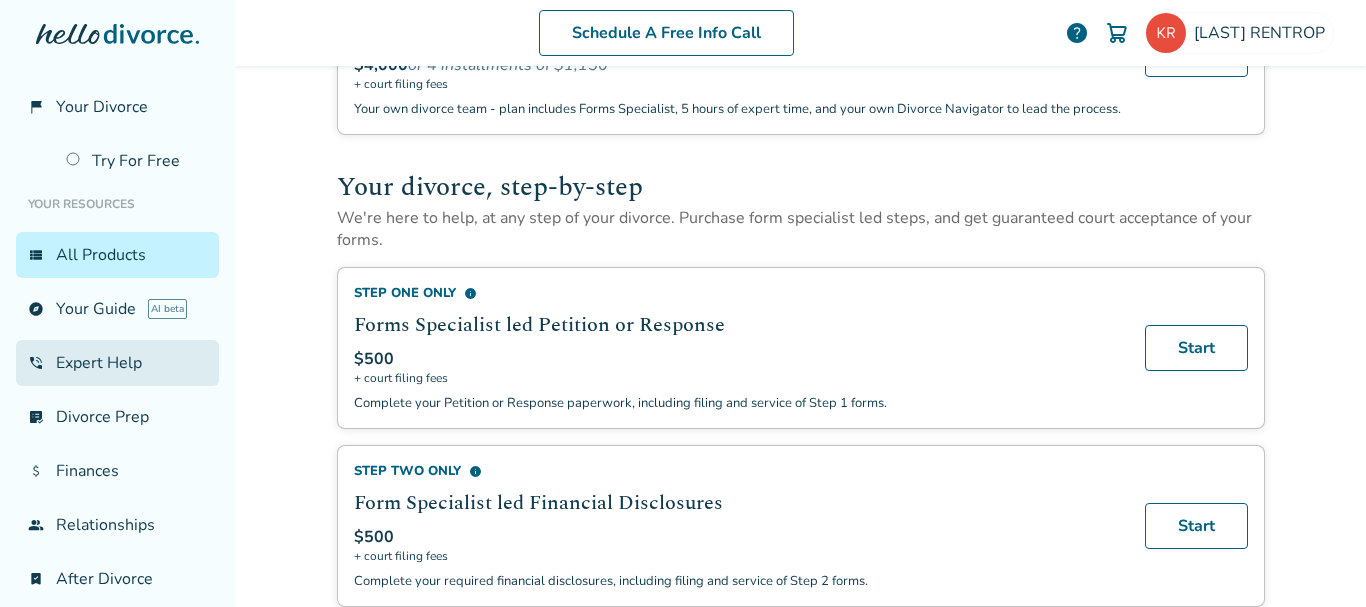 click on "phone_in_talk Expert Help" at bounding box center [117, 363] 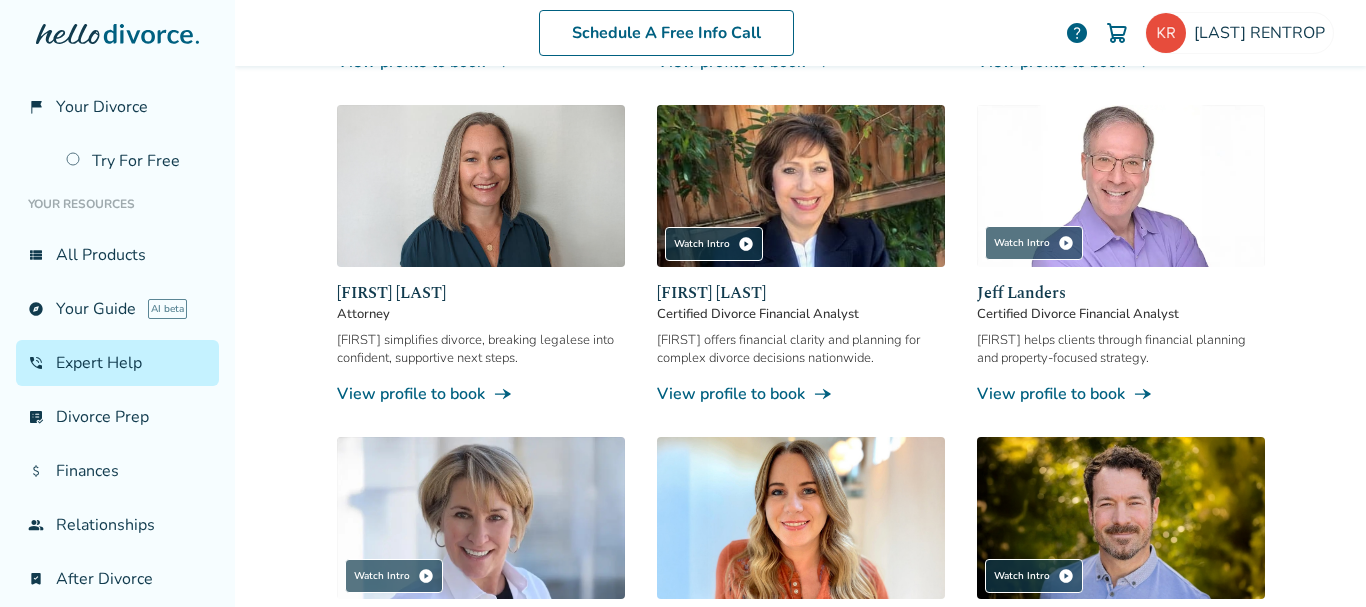 scroll, scrollTop: 98, scrollLeft: 0, axis: vertical 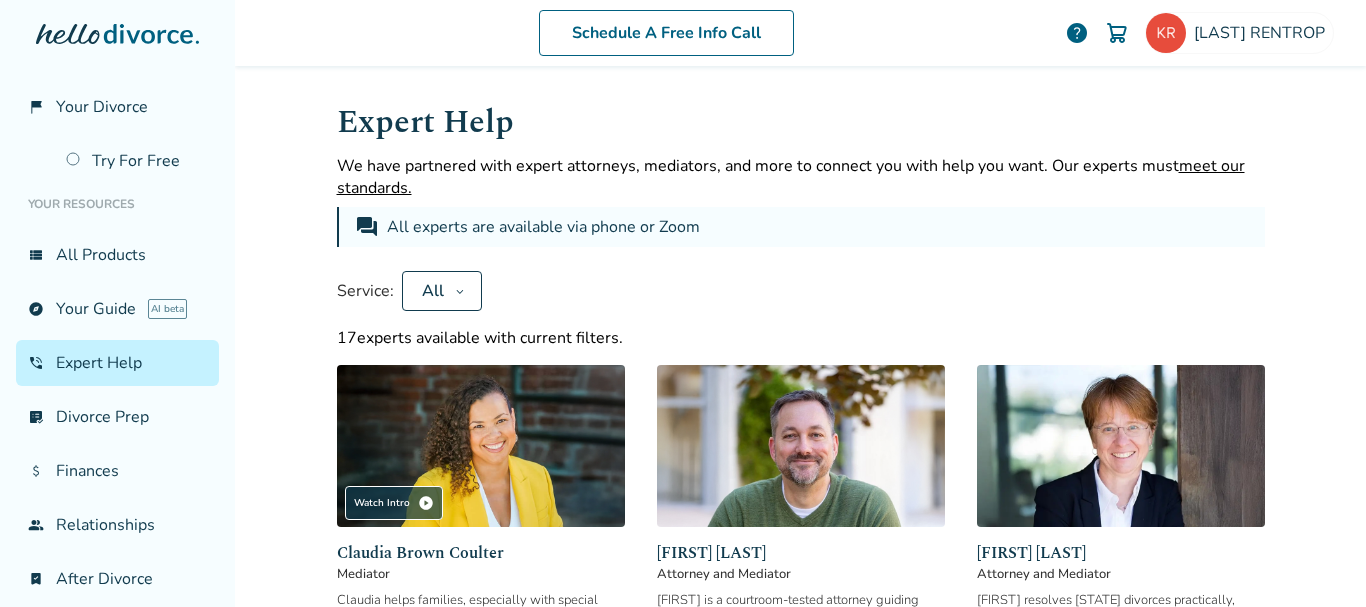 click on "Schedule A Free Info Call KAREN   RENTROP help Schedule A Free Call KAREN   RENTROP powertoole@earthlink.net Profile Orders Payments Sign Out Close Added to cart Expert Help We have partnered with expert attorneys, mediators, and more to connect you with help you want. Our experts must  meet our standards. forum All experts are available via phone or Zoom   Service:  All 17  experts available with current filters. Watch Intro play_circle Claudia Brown Coulter Mediator Claudia helps families, especially with special needs, resolve conflict peacefully. View profile to book line_end_arrow_notch Neil Forester Attorney and Mediator Neil is a courtroom-tested attorney guiding clients through collaborative divorce. View profile to book line_end_arrow_notch Anne Mania Attorney and Mediator Anne resolves California divorces practically, keeping families out of the courtroom. View profile to book line_end_arrow_notch Desiree Howard  Attorney View profile to book line_end_arrow_notch Watch Intro play_circle Watch Intro" at bounding box center (800, 303) 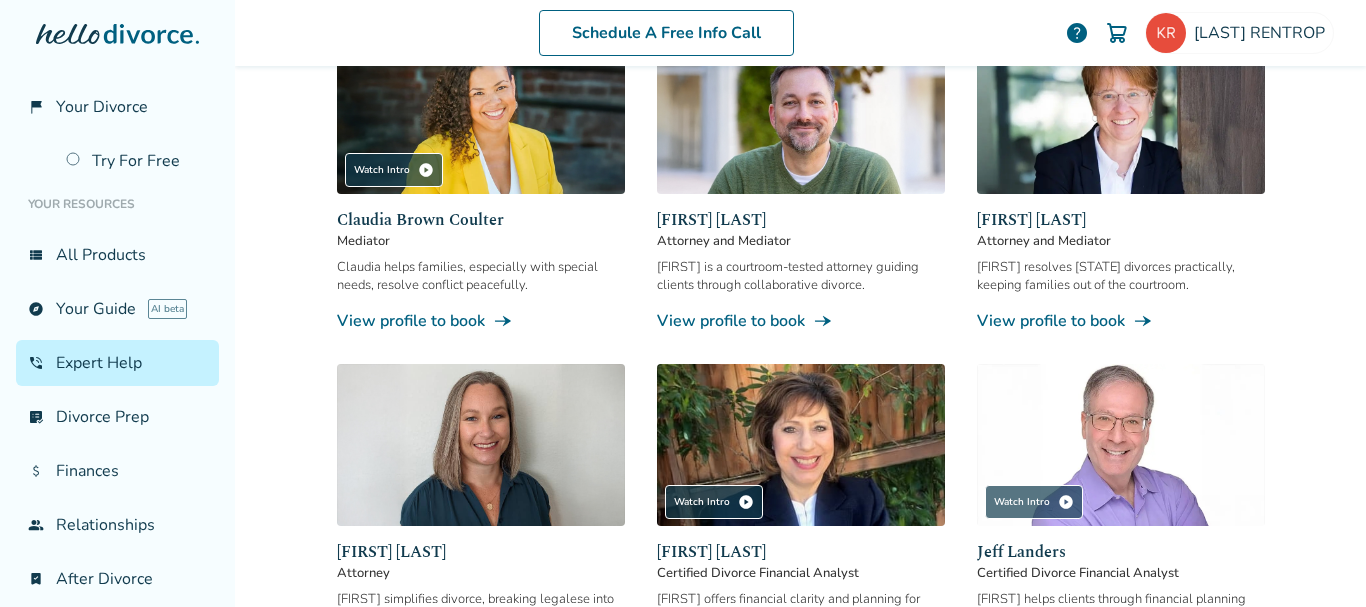 scroll, scrollTop: 346, scrollLeft: 0, axis: vertical 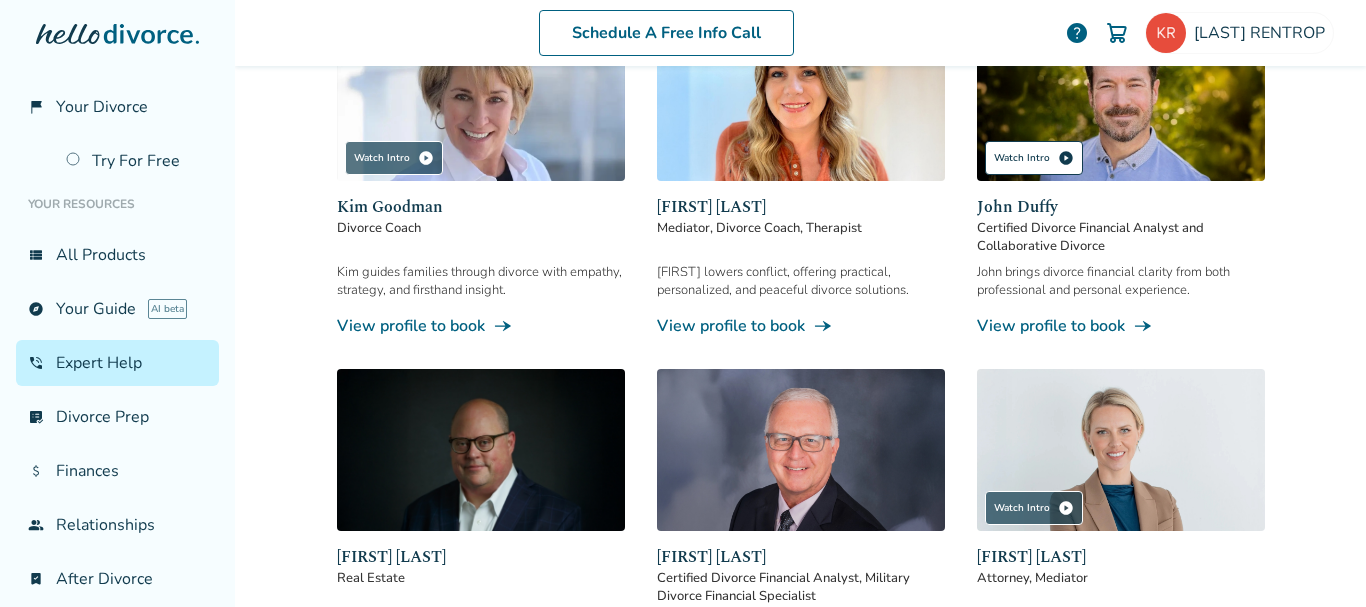click on "Watch Intro play_circle" at bounding box center [1034, 158] 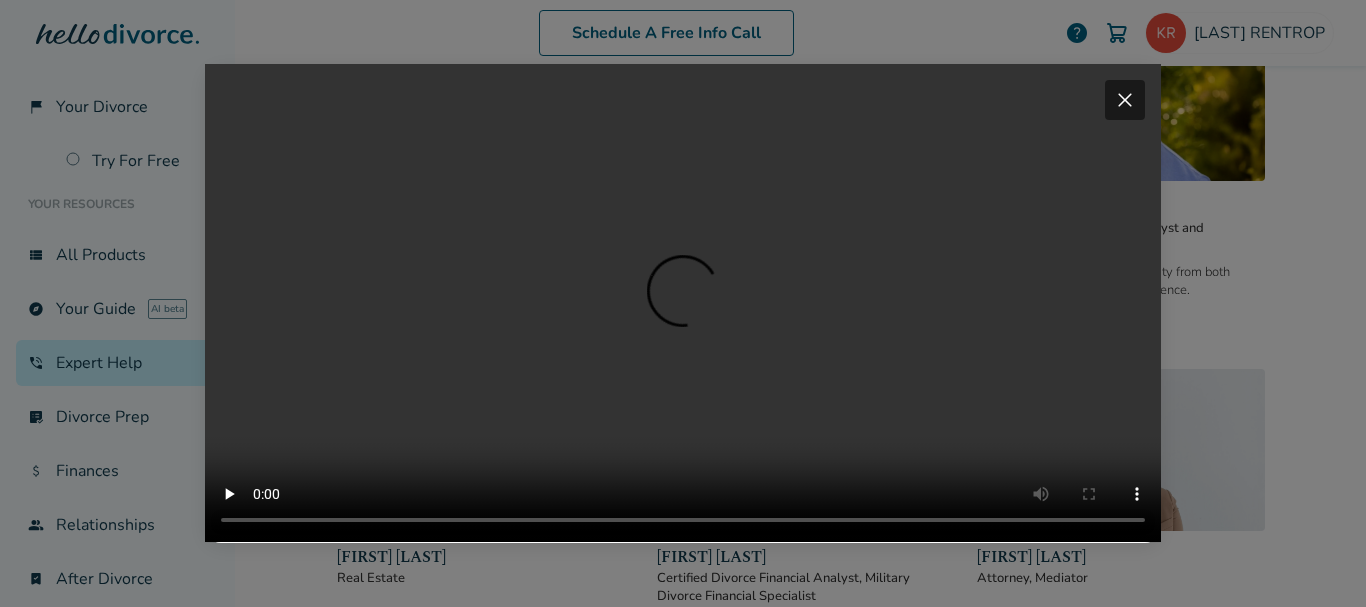 click on "close" at bounding box center [1125, 100] 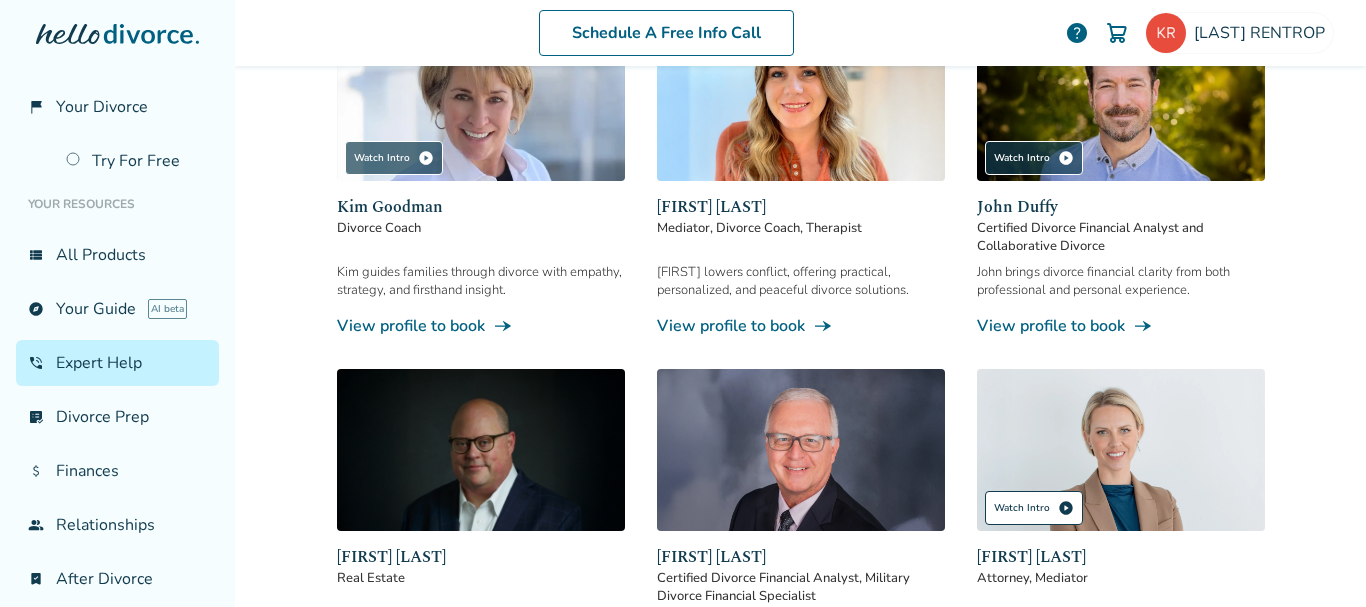 click on "Watch Intro play_circle" at bounding box center (1034, 508) 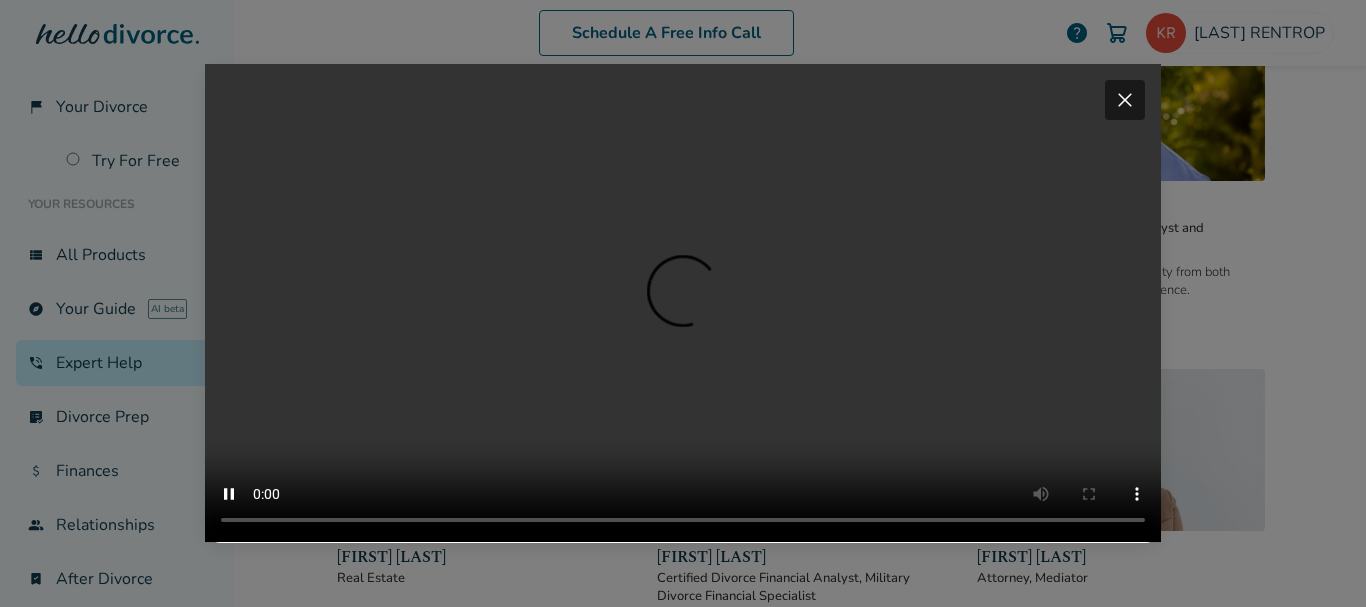 click on "close" at bounding box center [1125, 100] 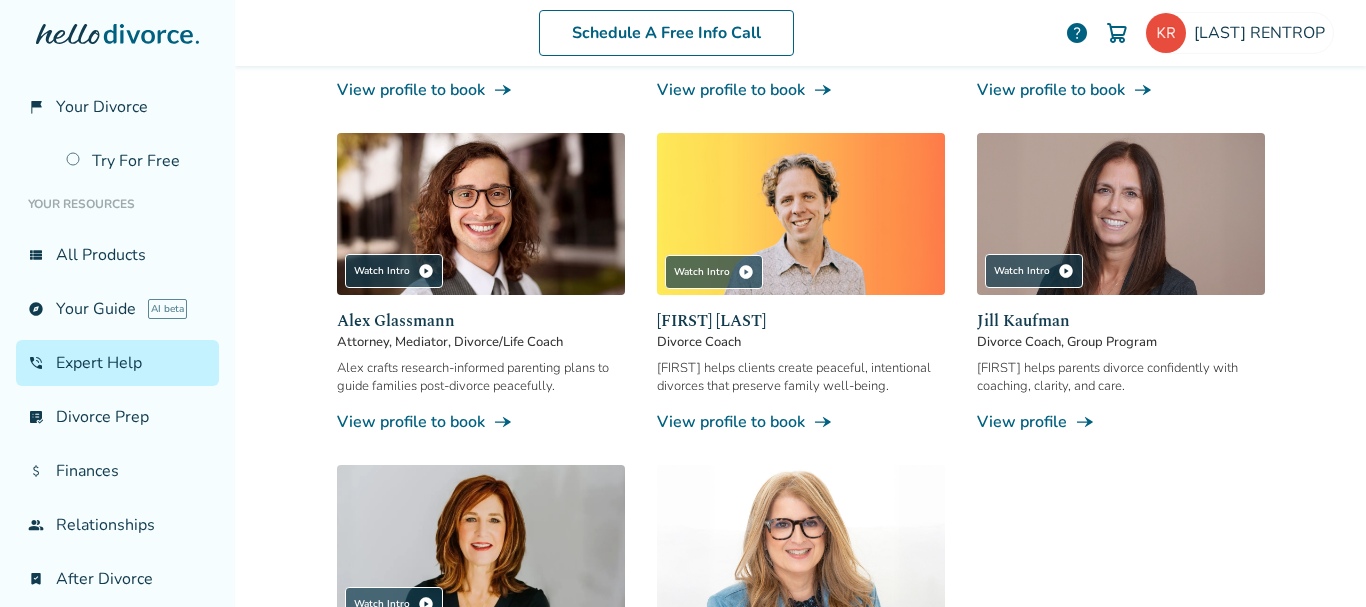 scroll, scrollTop: 1525, scrollLeft: 0, axis: vertical 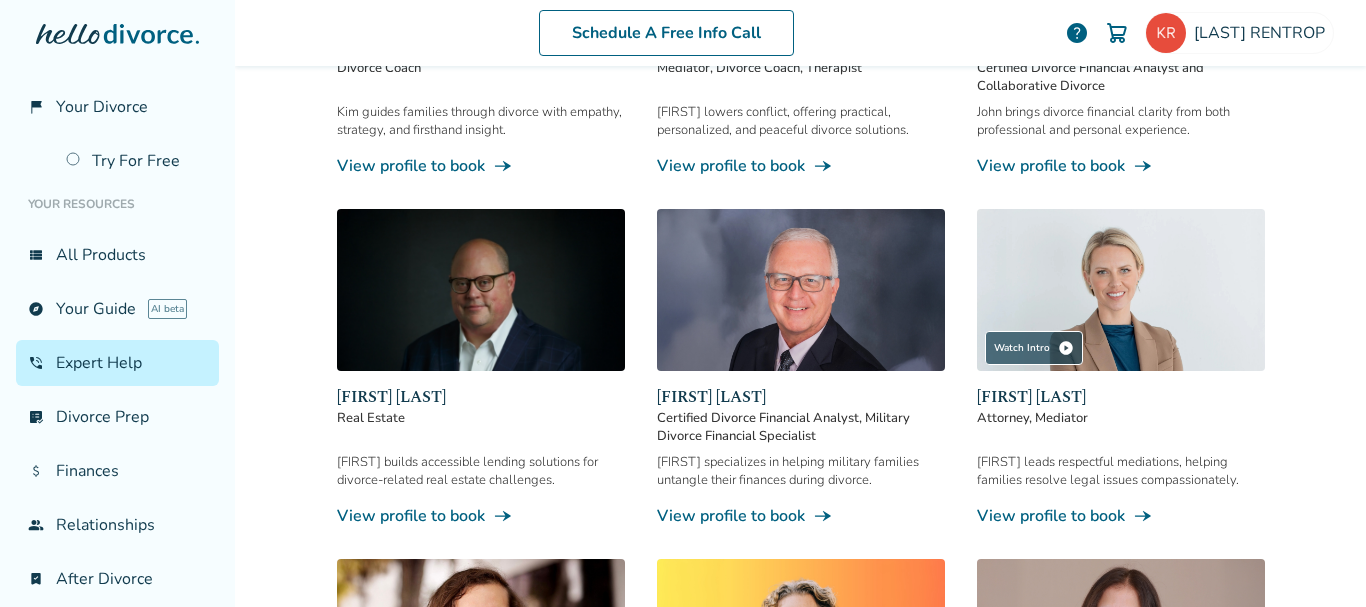 click on "View profile to book line_end_arrow_notch" at bounding box center (1121, 516) 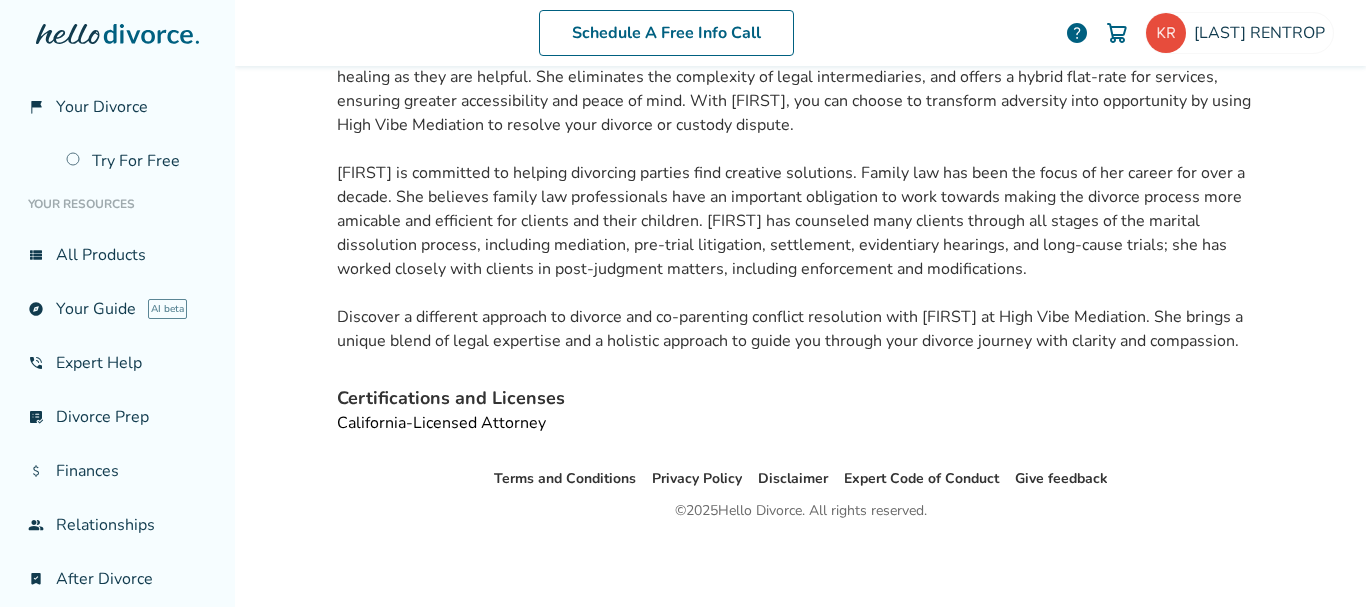 scroll, scrollTop: 98, scrollLeft: 0, axis: vertical 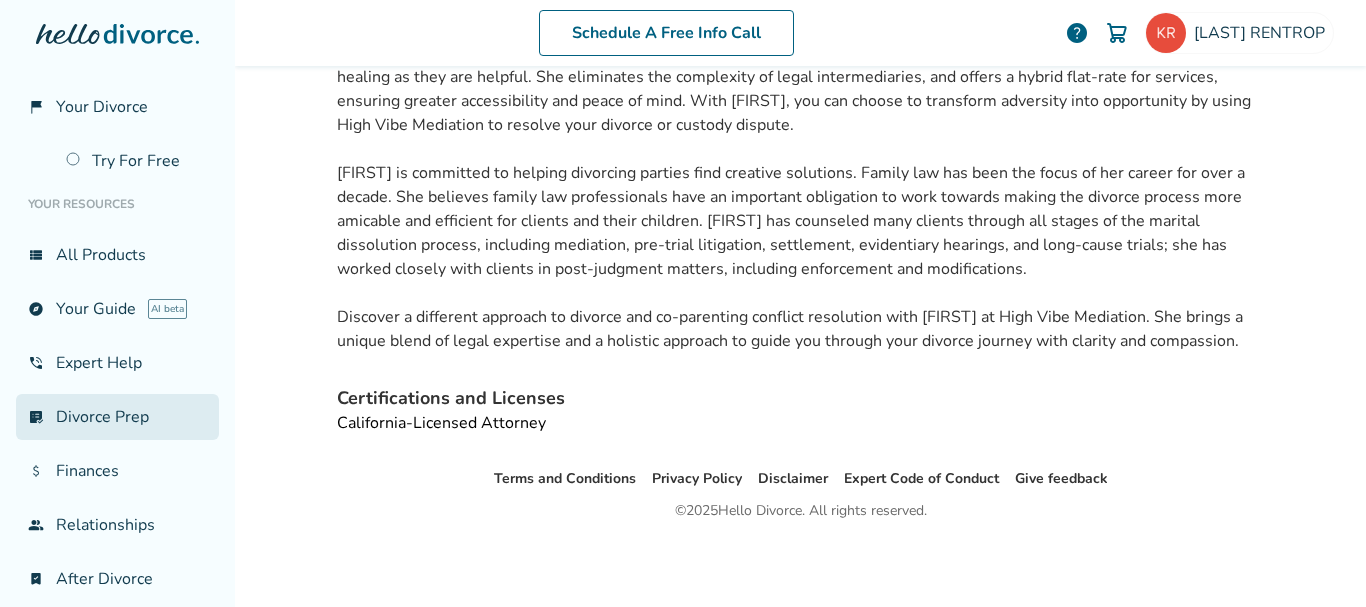 click on "list_alt_check Divorce Prep" at bounding box center [117, 417] 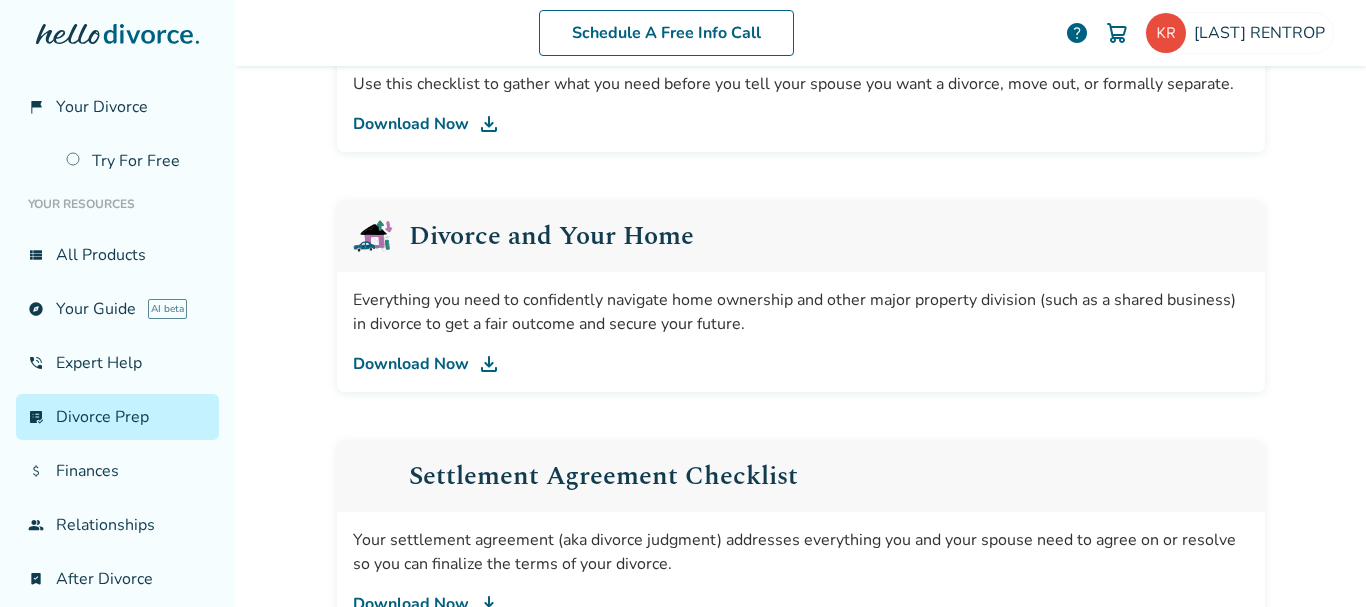 scroll, scrollTop: 436, scrollLeft: 0, axis: vertical 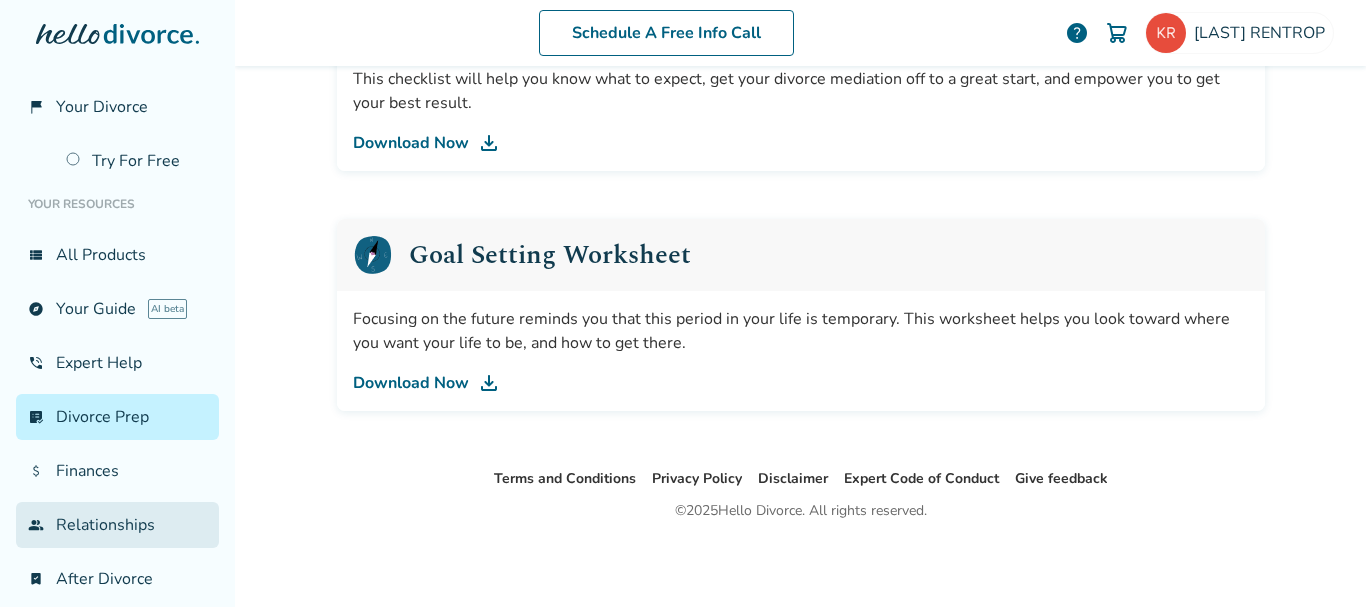 click on "group Relationships" at bounding box center [117, 525] 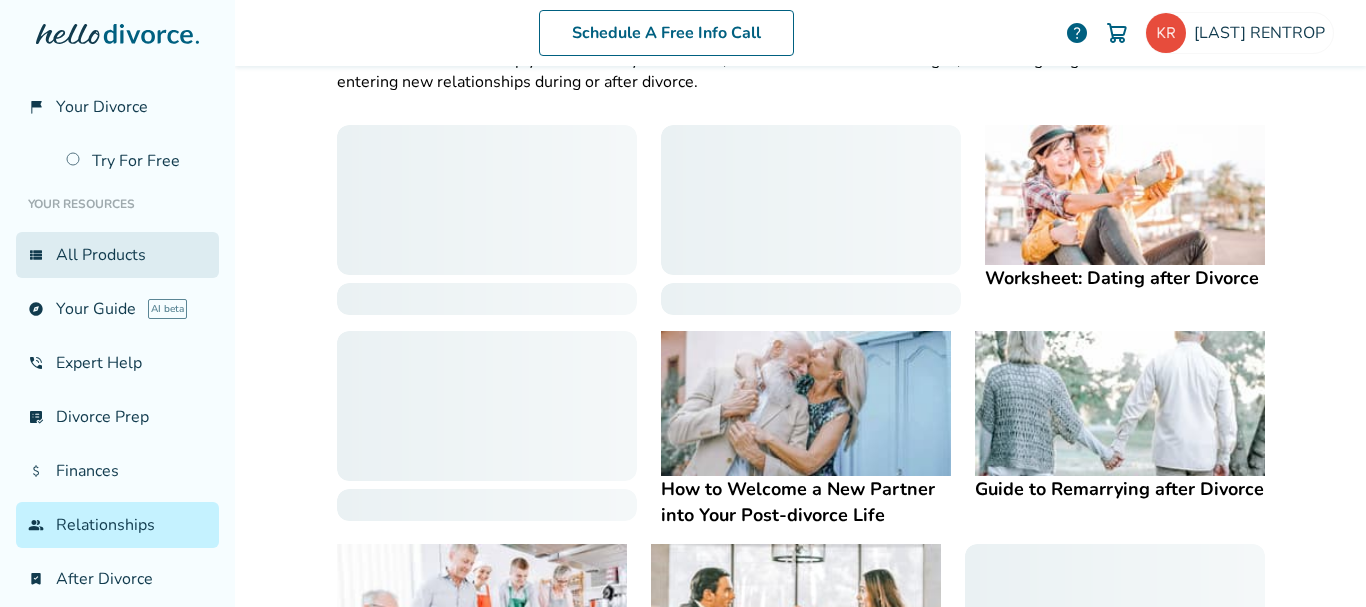 click on "view_list All Products" at bounding box center (117, 255) 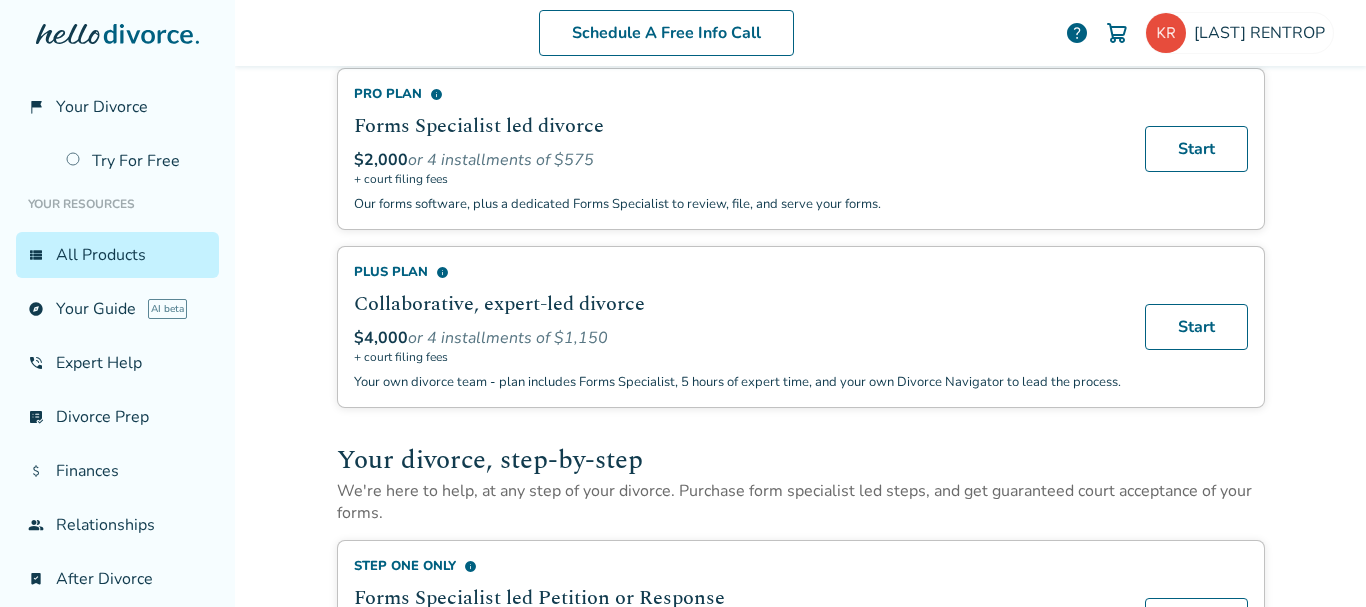 scroll, scrollTop: 322, scrollLeft: 0, axis: vertical 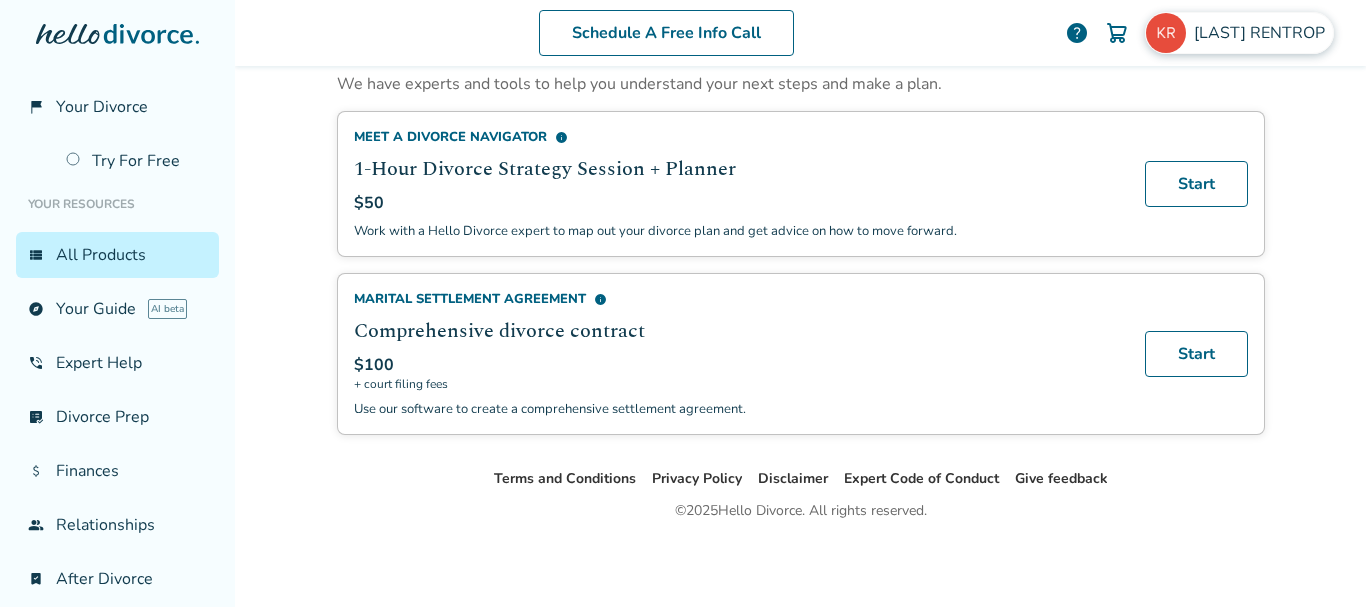 click on "KAREN   RENTROP" at bounding box center (1263, 33) 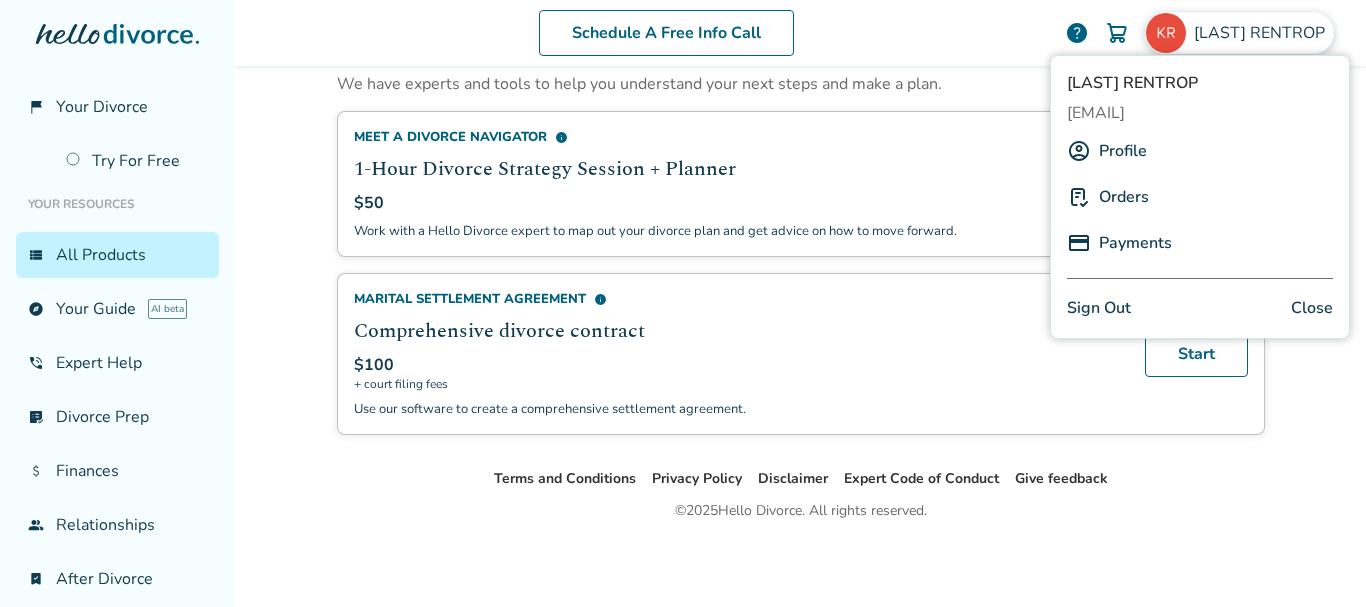 click on "Orders" at bounding box center (1124, 197) 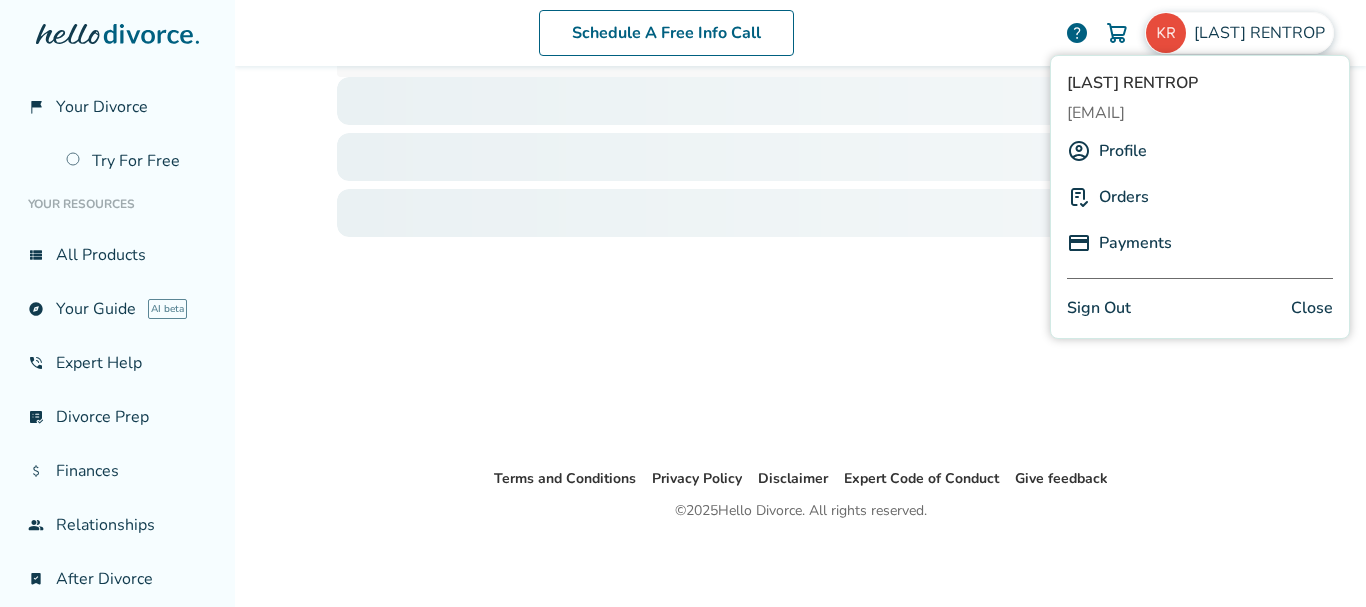 scroll, scrollTop: 98, scrollLeft: 0, axis: vertical 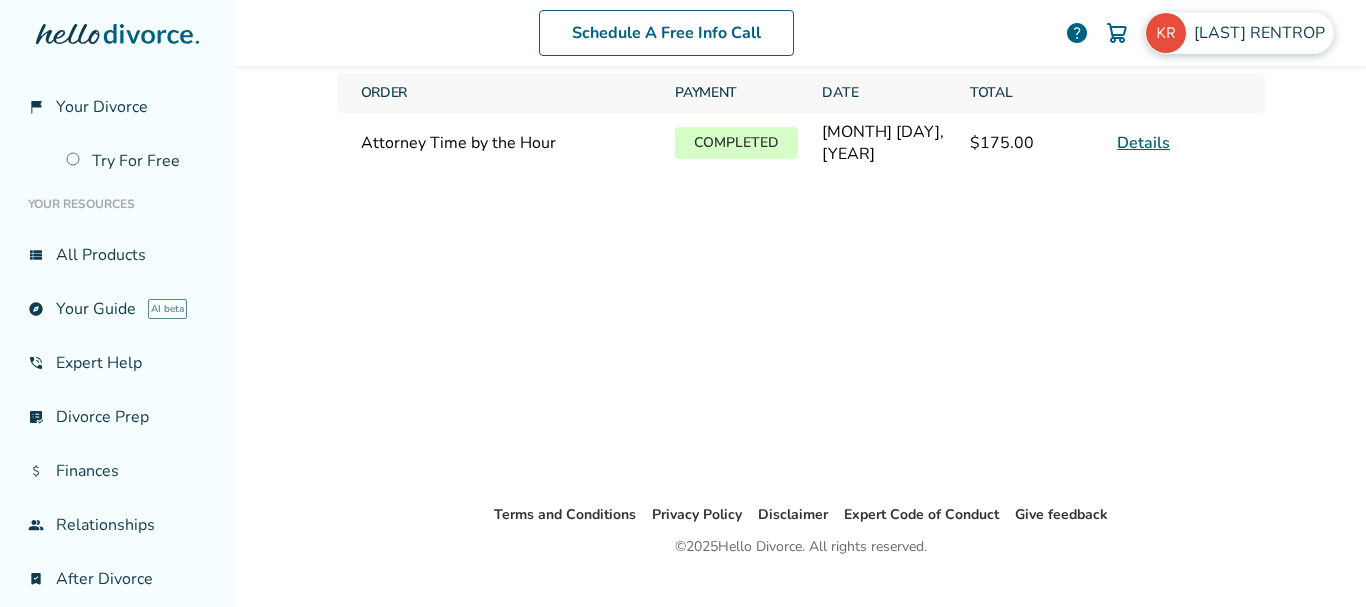 click at bounding box center [1166, 33] 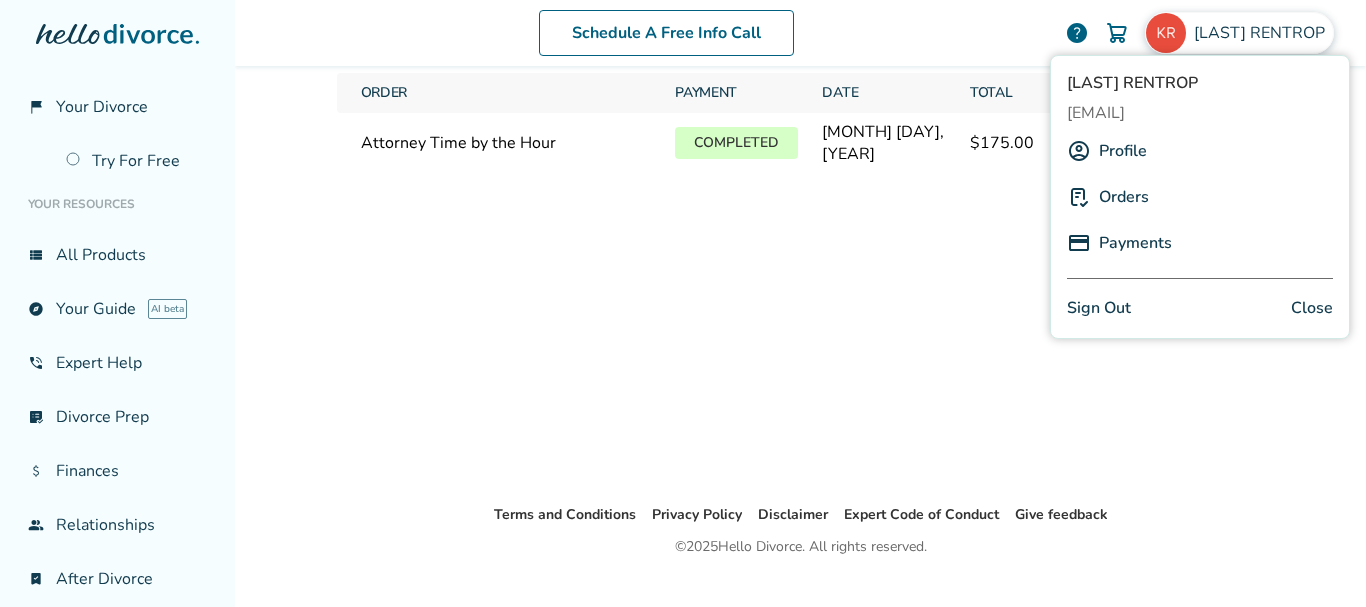 click on "Payments" at bounding box center (1135, 243) 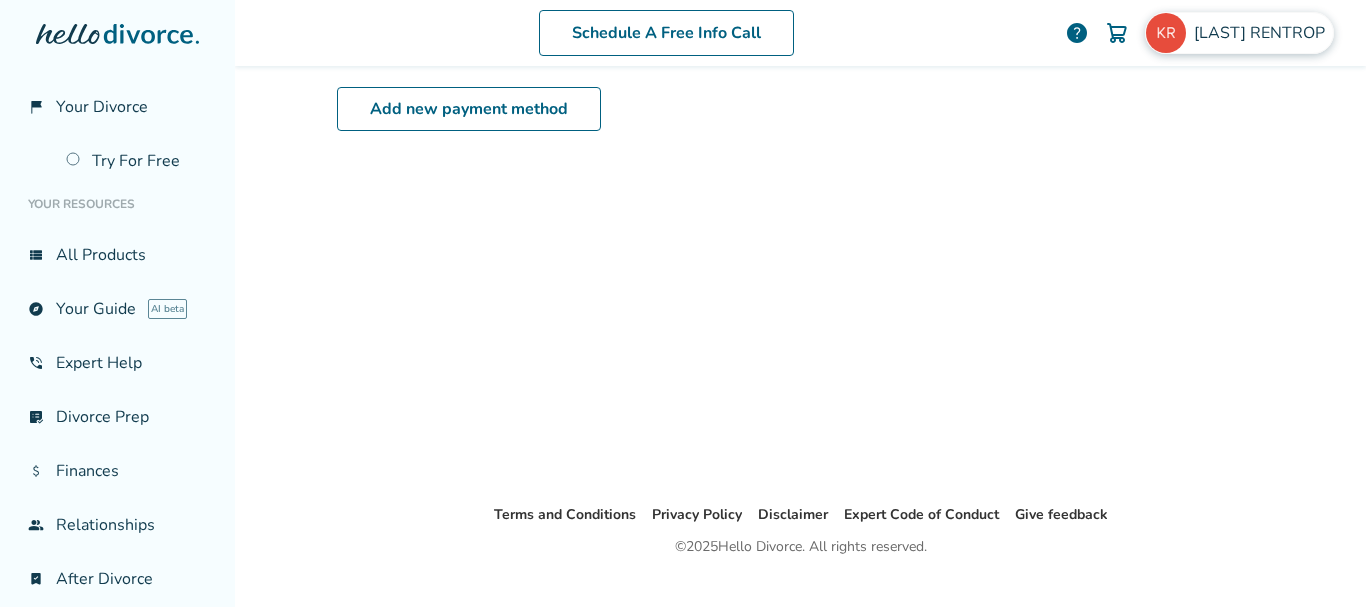 click at bounding box center [1166, 33] 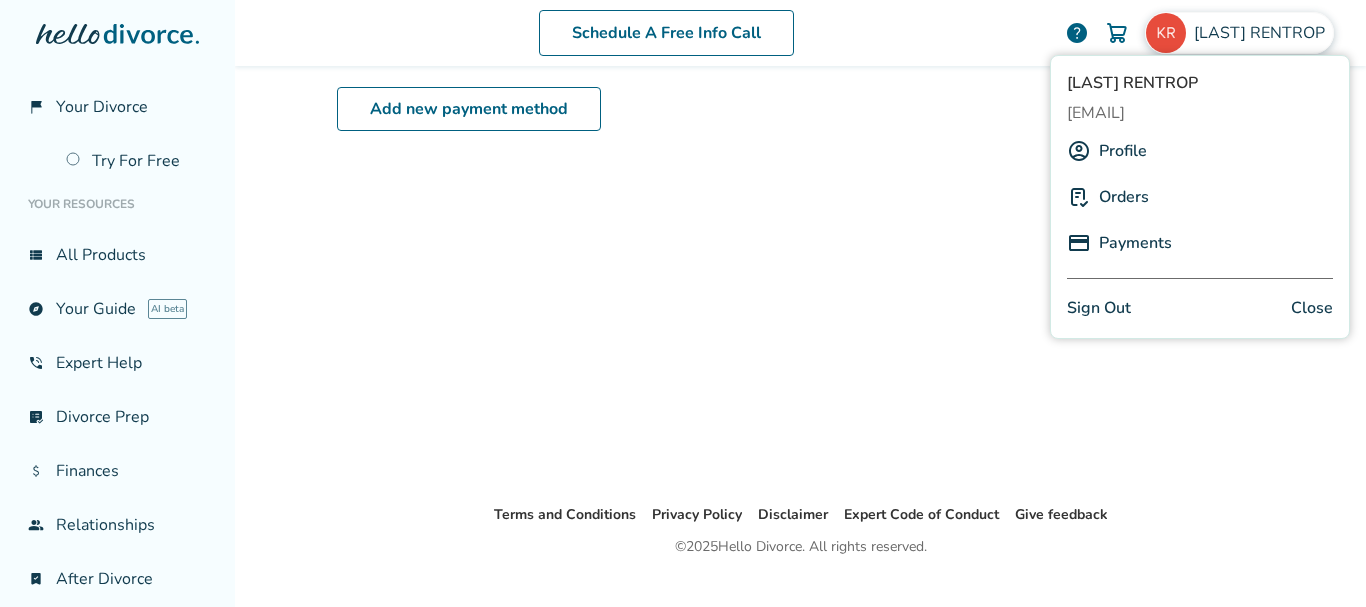 click on "Profile" at bounding box center [1123, 151] 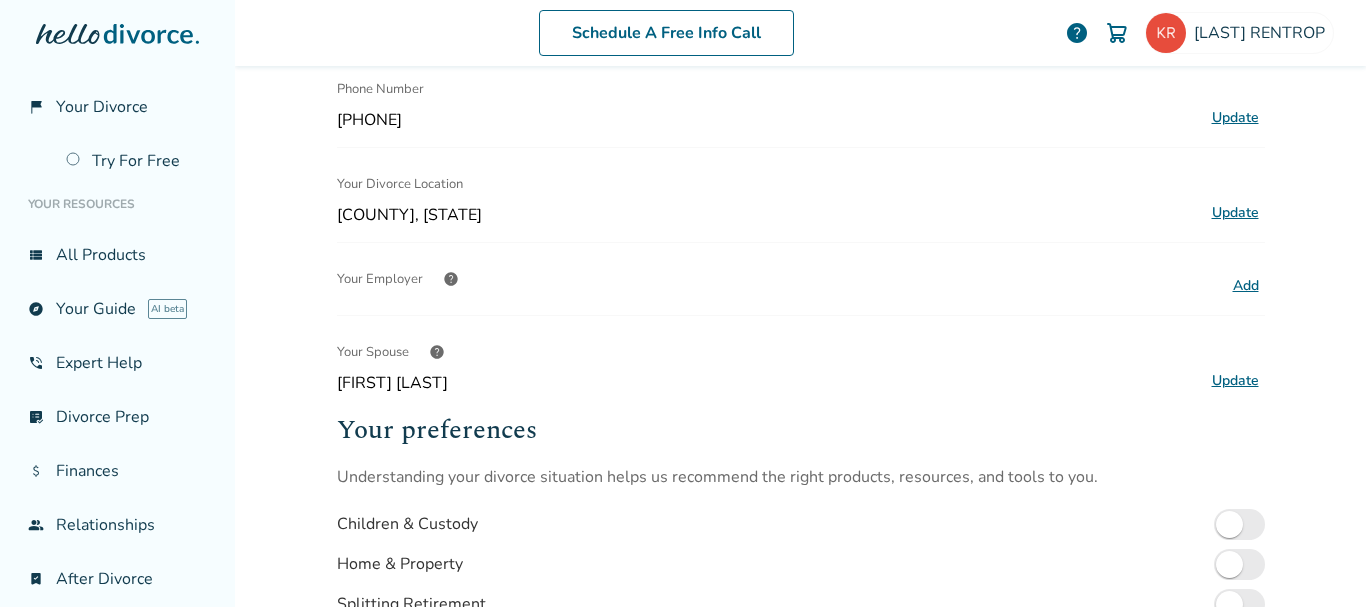 scroll, scrollTop: 381, scrollLeft: 0, axis: vertical 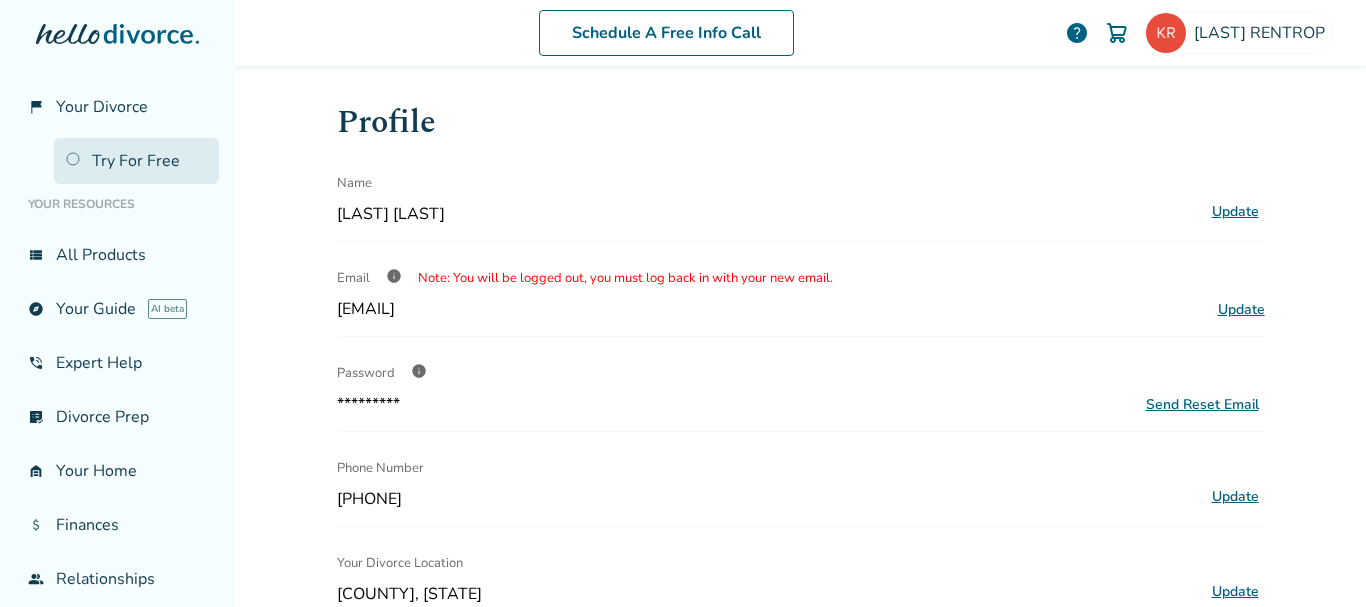 click on "Try For Free" at bounding box center [136, 161] 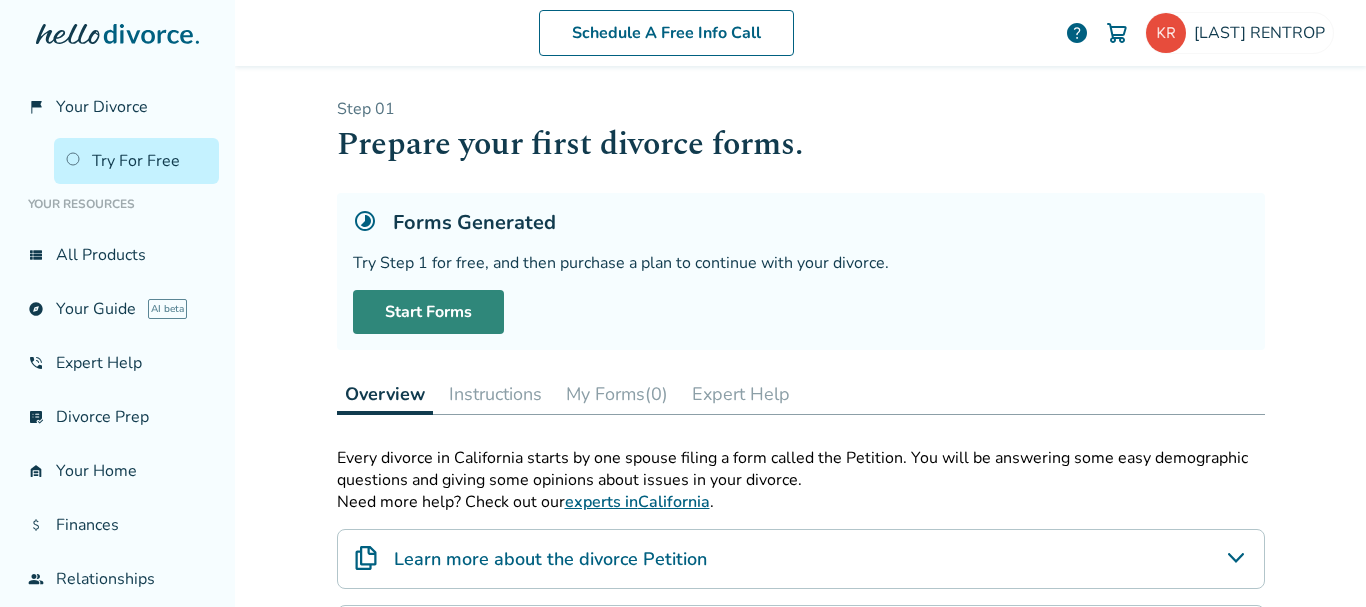 click on "Start Forms" at bounding box center (428, 312) 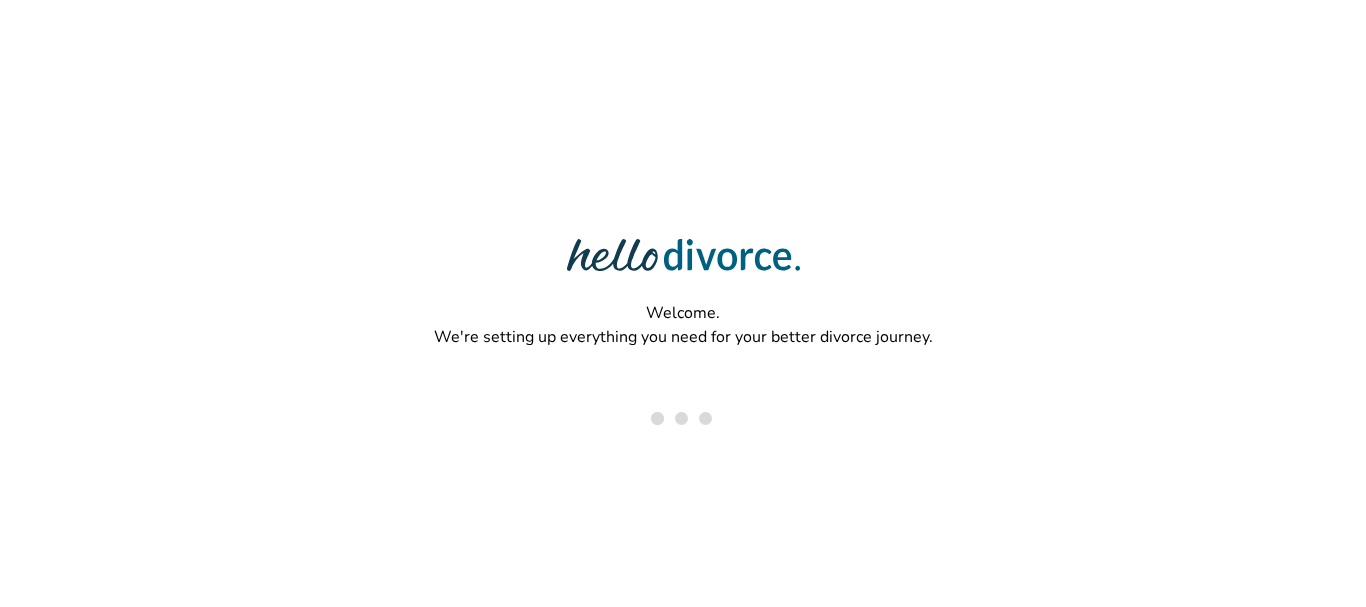 scroll, scrollTop: 0, scrollLeft: 0, axis: both 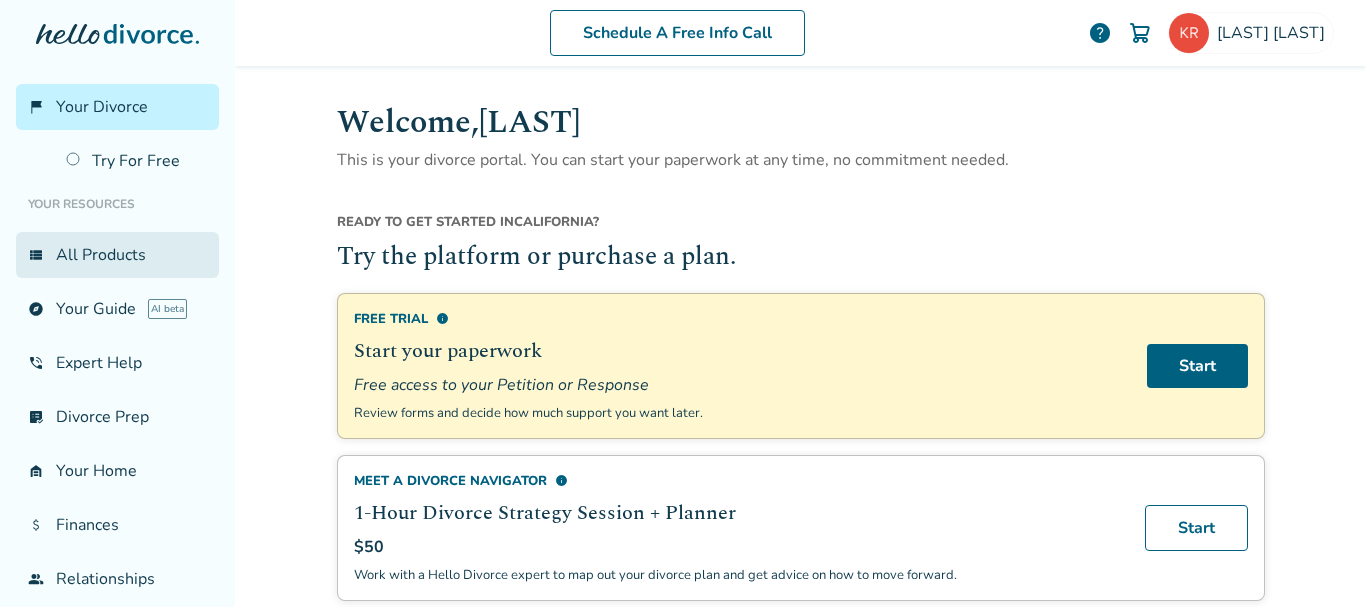 click on "view_list All Products" at bounding box center (117, 255) 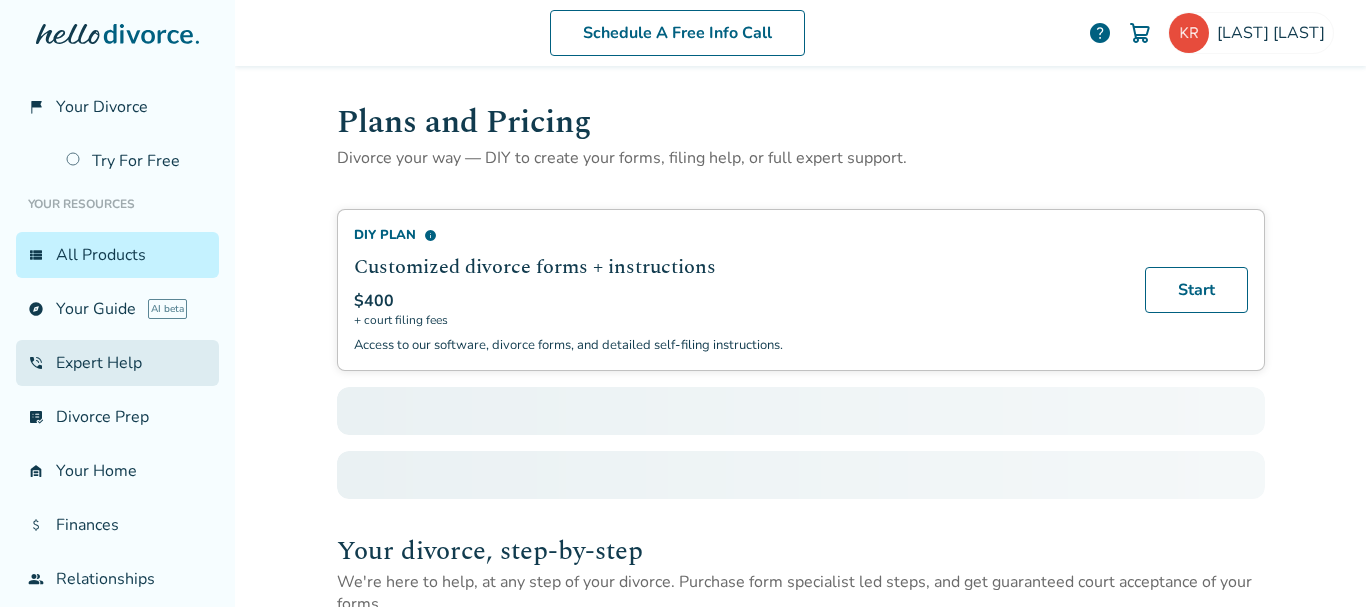 click on "phone_in_talk Expert Help" at bounding box center [117, 363] 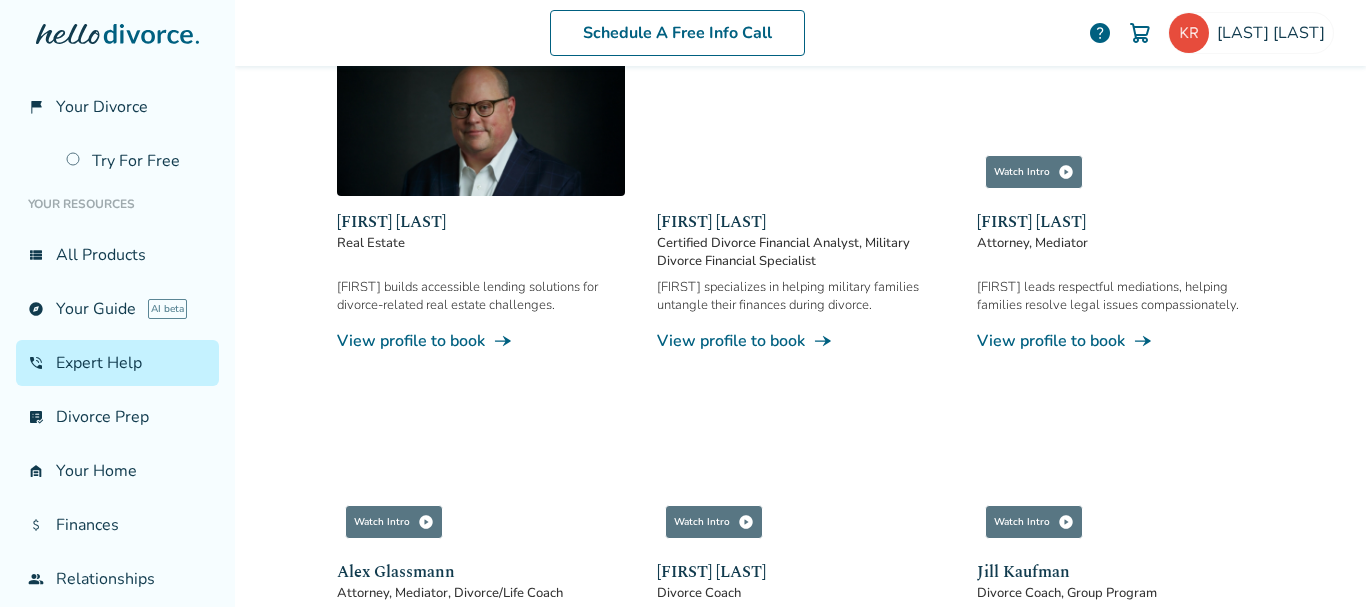 scroll, scrollTop: 1380, scrollLeft: 0, axis: vertical 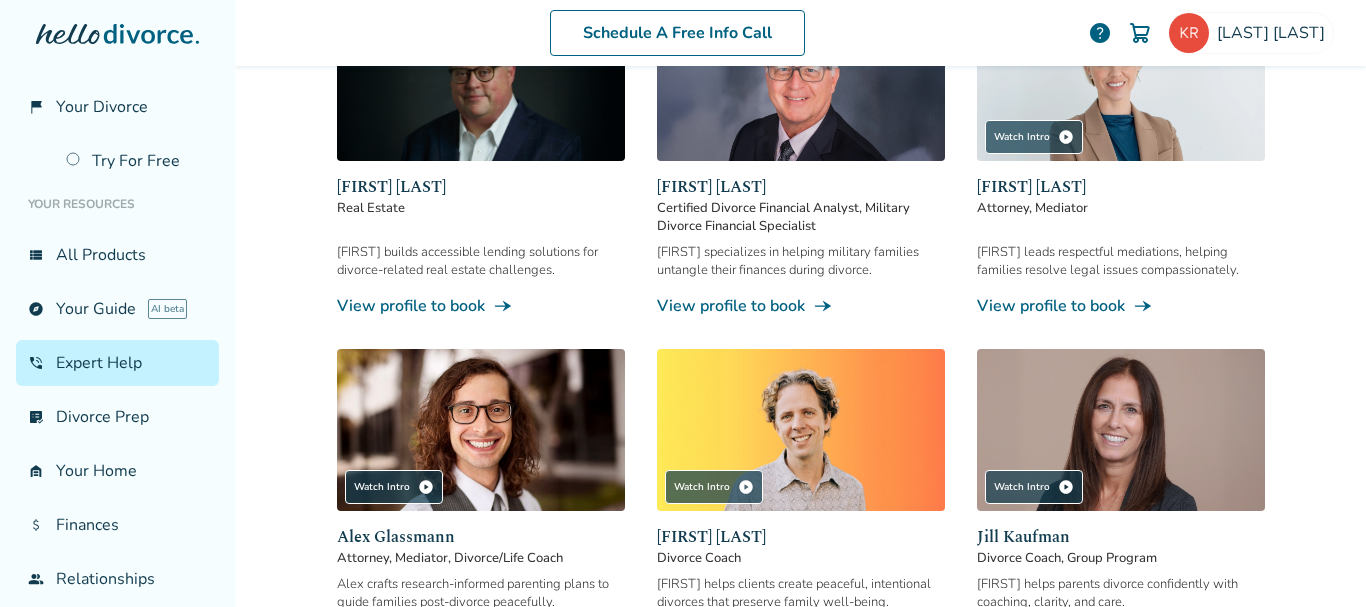 click on "View profile to book line_end_arrow_notch" at bounding box center [1121, 306] 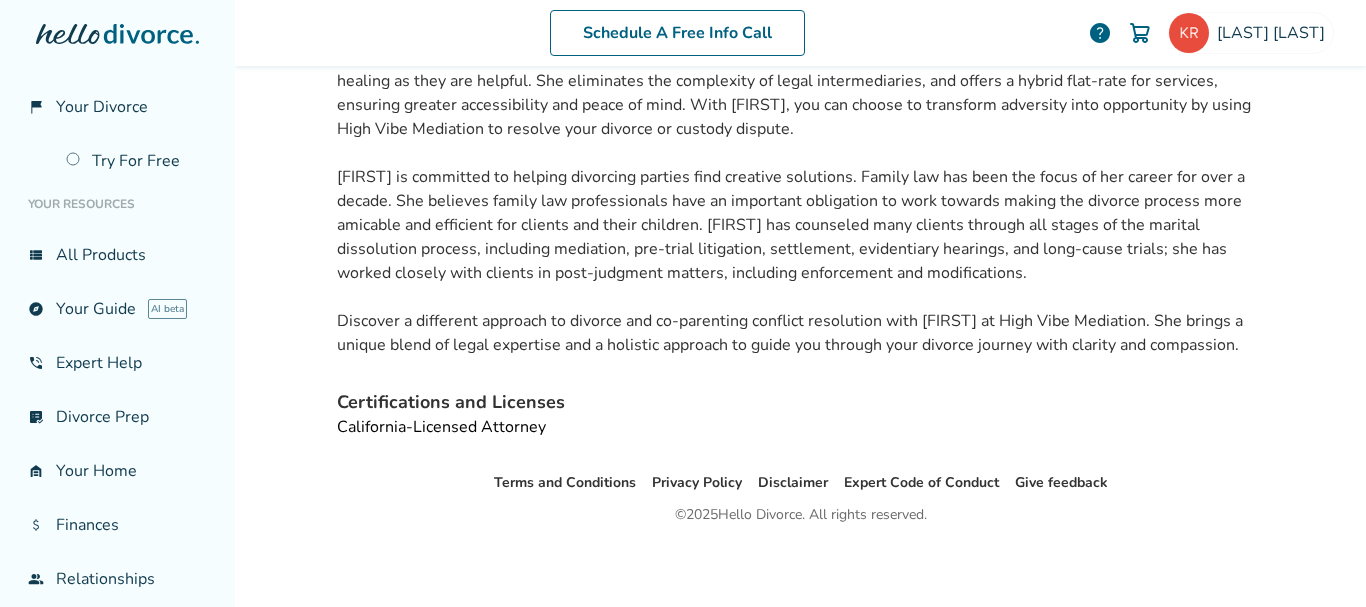 scroll, scrollTop: 541, scrollLeft: 0, axis: vertical 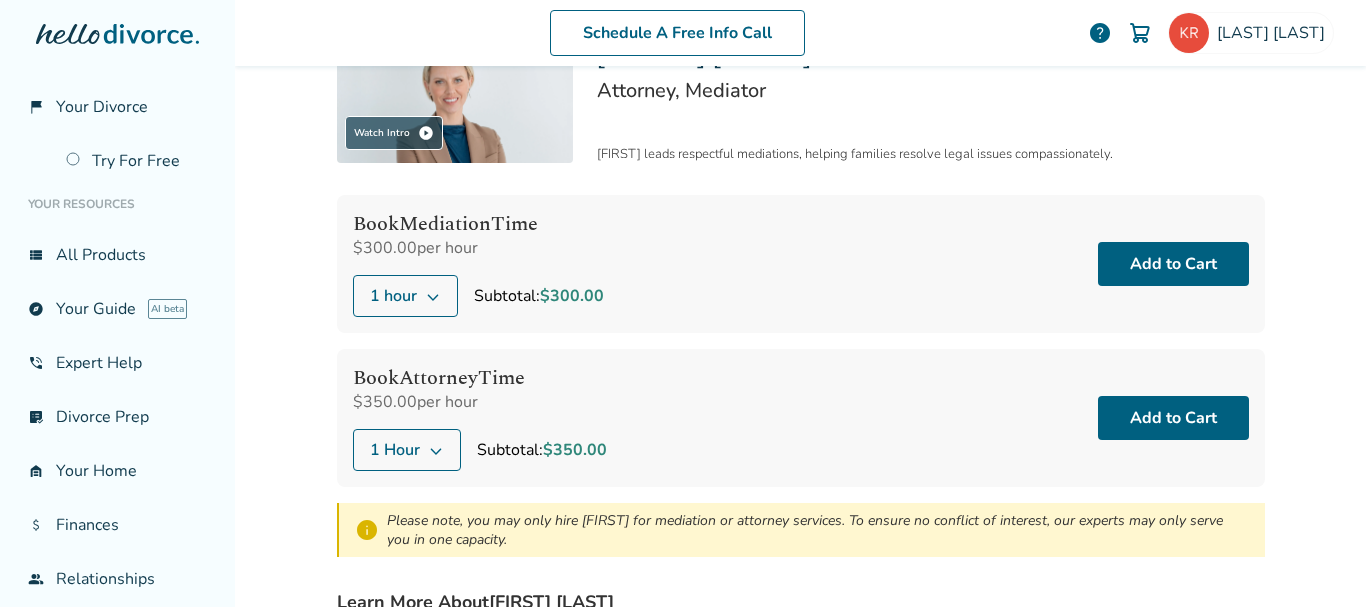 click 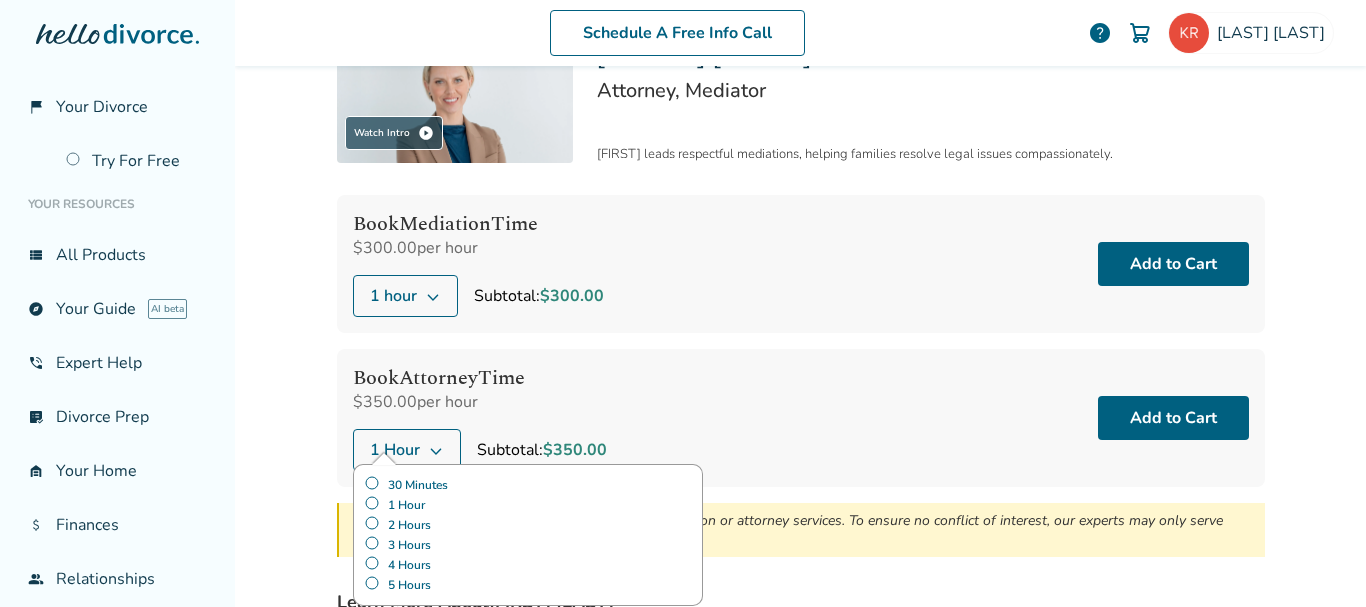 click on "1 Hour" at bounding box center [528, 505] 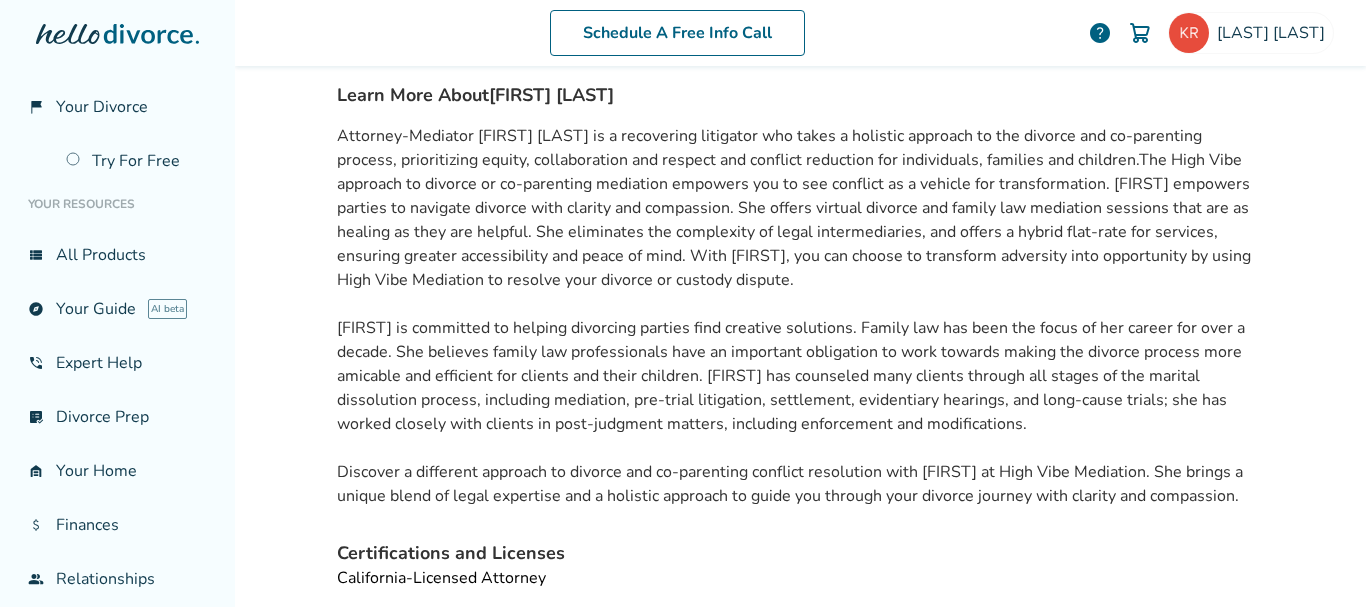 scroll, scrollTop: 773, scrollLeft: 0, axis: vertical 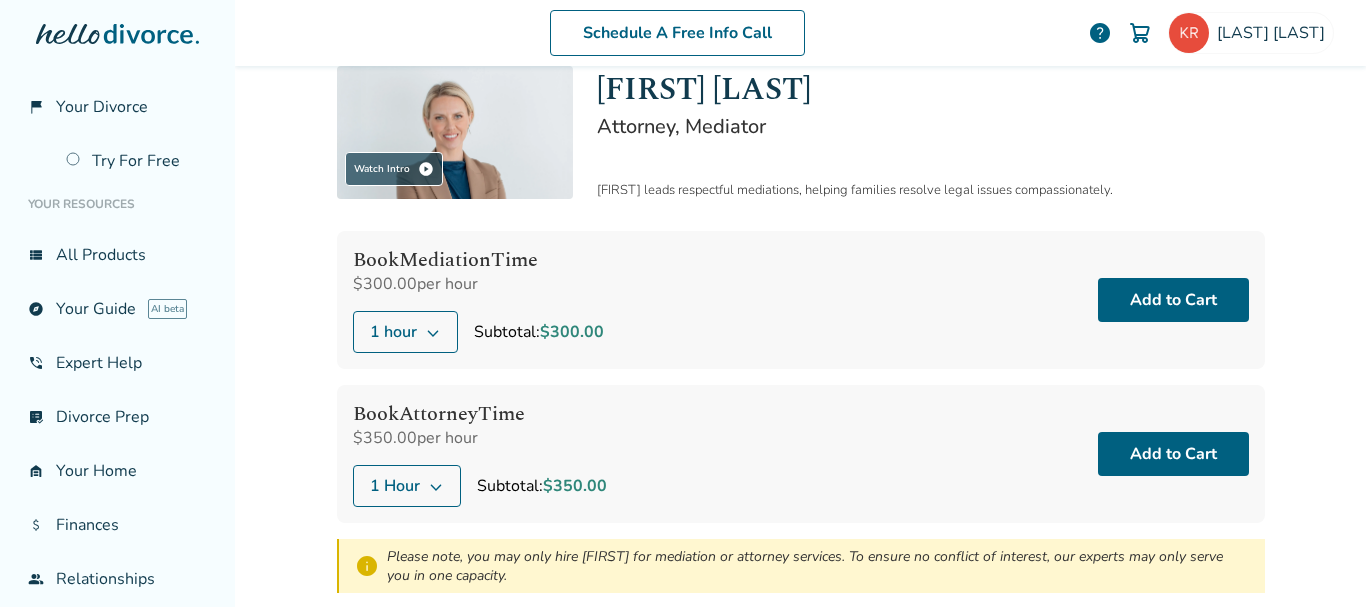click 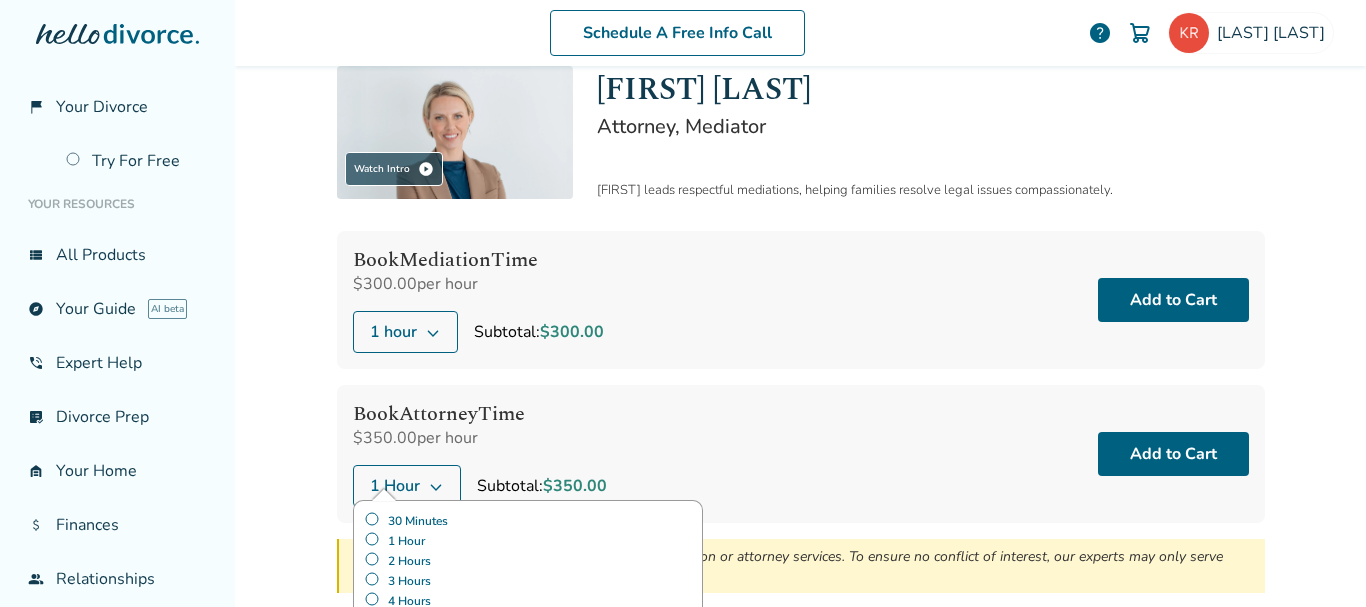 click on "30 Minutes" at bounding box center (528, 521) 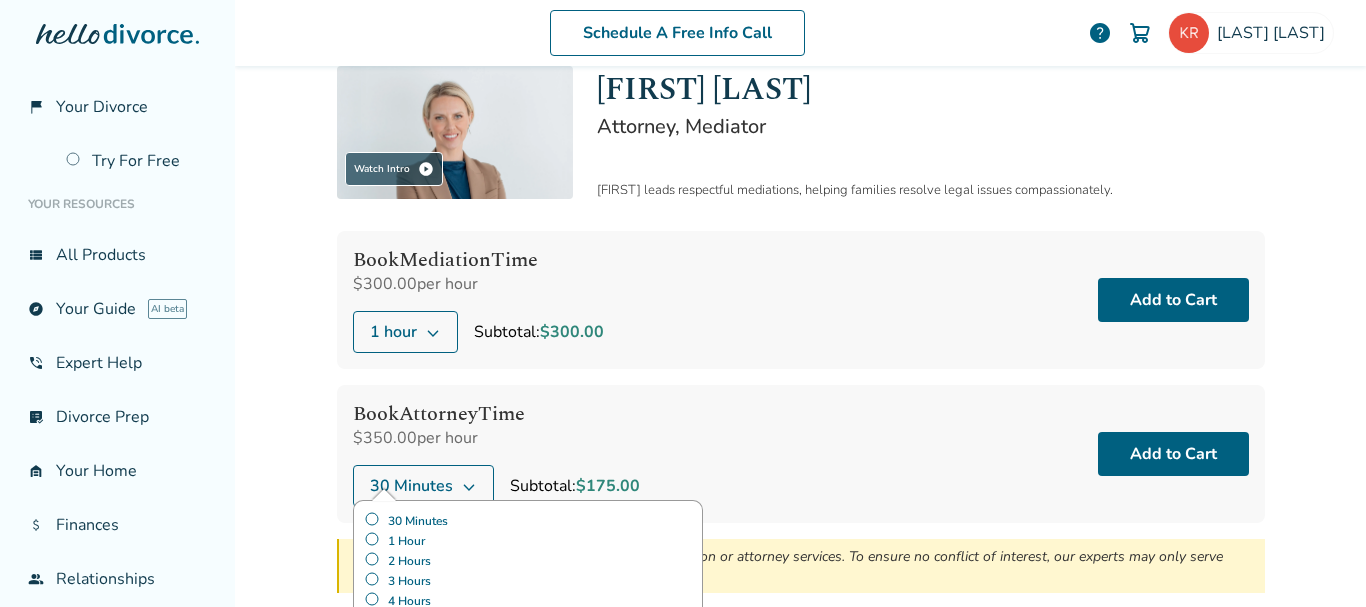 click on "Book  Attorney  Time $350.00  per hour 30 Minutes 30 Minutes 1 Hour 2 Hours 3 Hours 4 Hours 5 Hours Subtotal:  $175.00 Add to Cart" at bounding box center (801, 454) 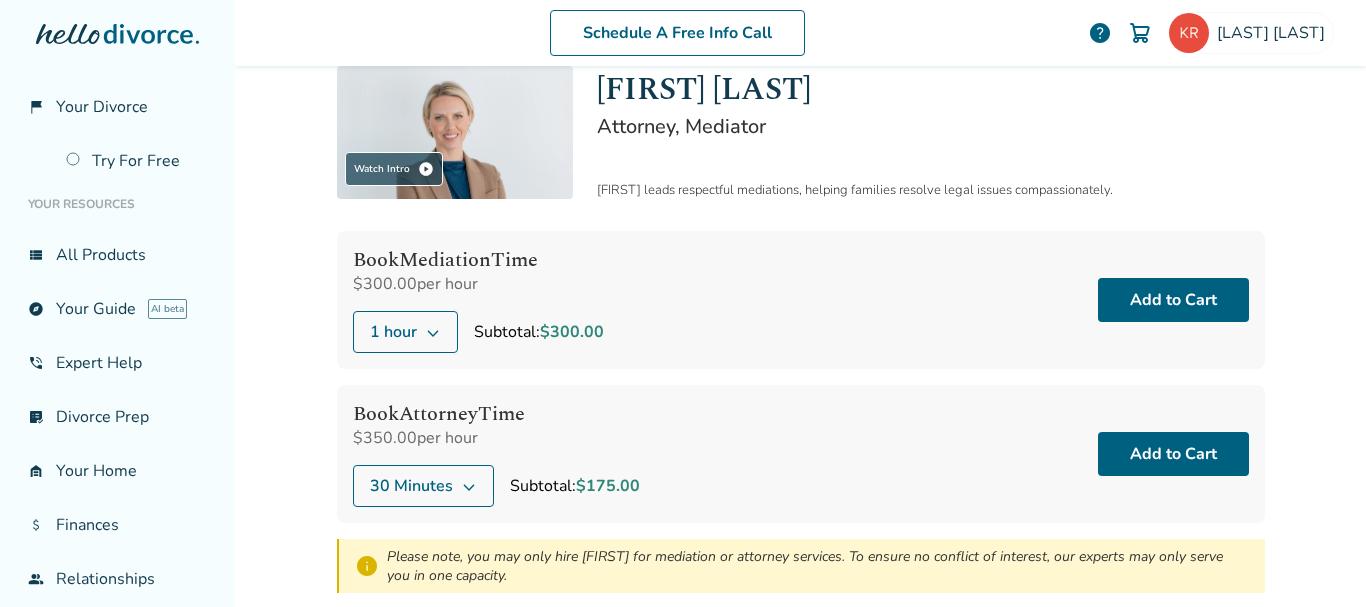 click 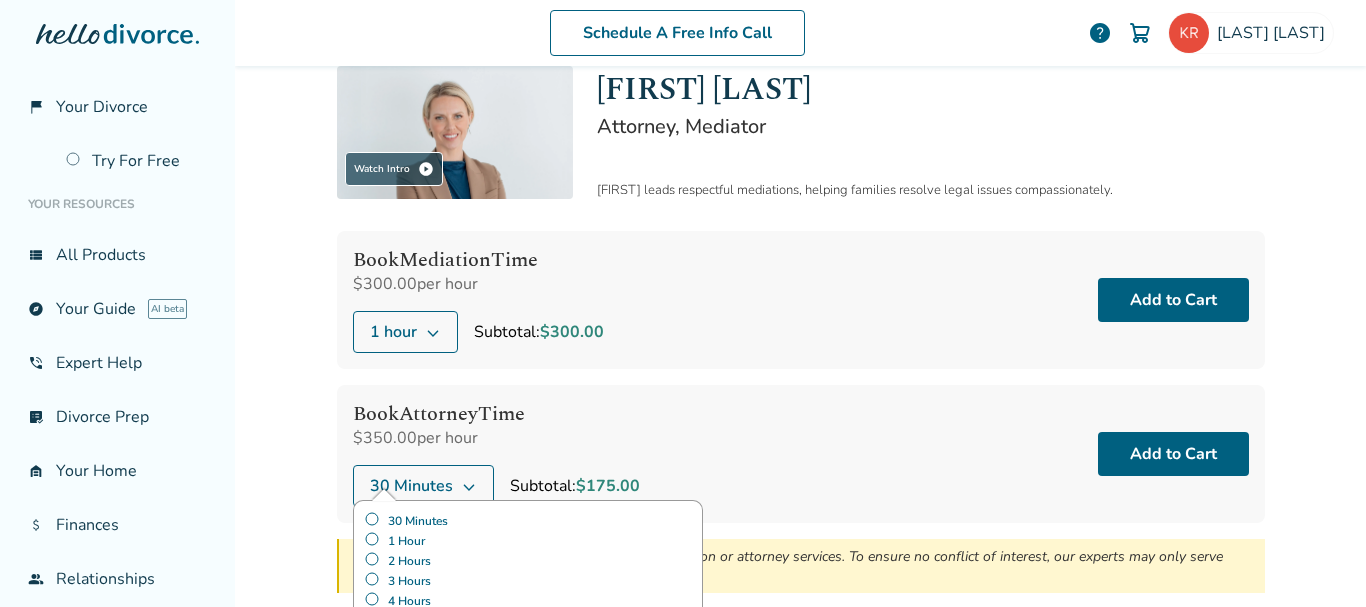 click on "1 Hour" at bounding box center (528, 541) 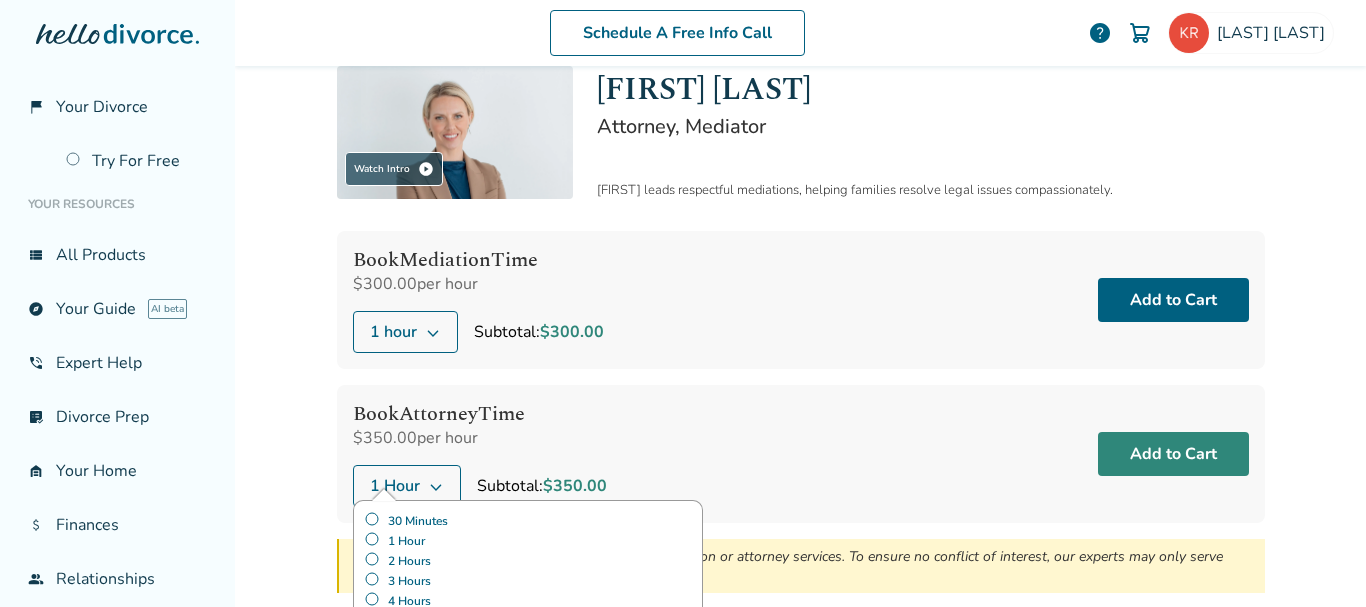 click on "Add to Cart" at bounding box center (1173, 454) 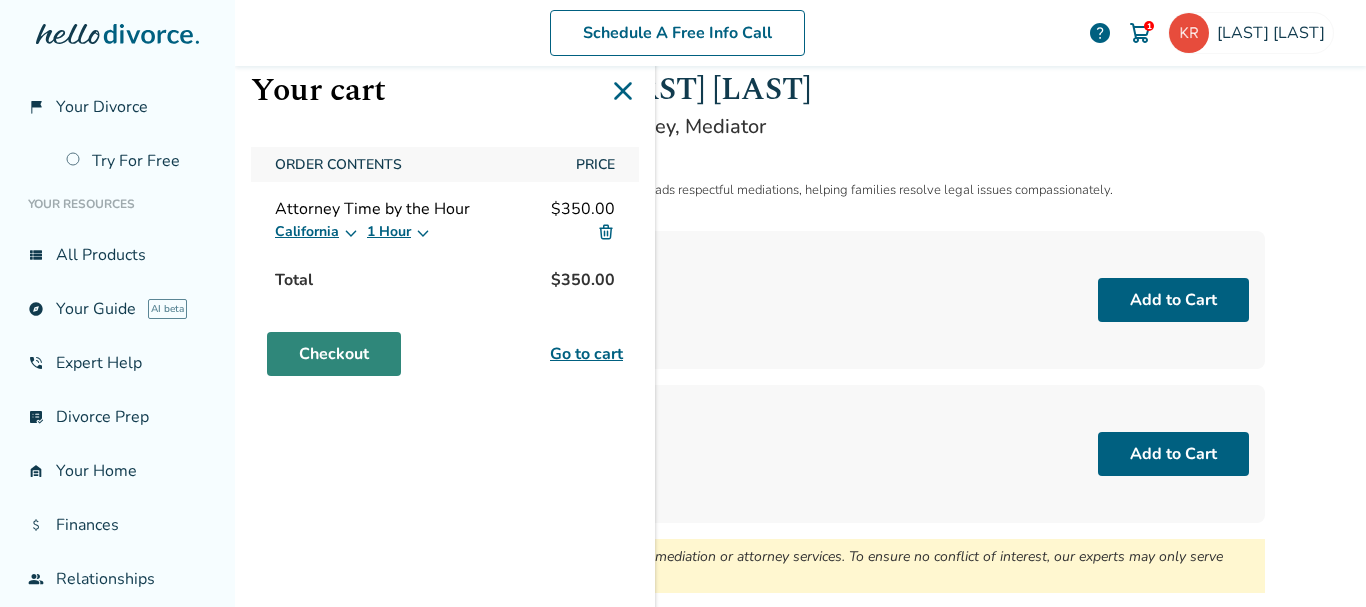 click on "Checkout" at bounding box center (334, 354) 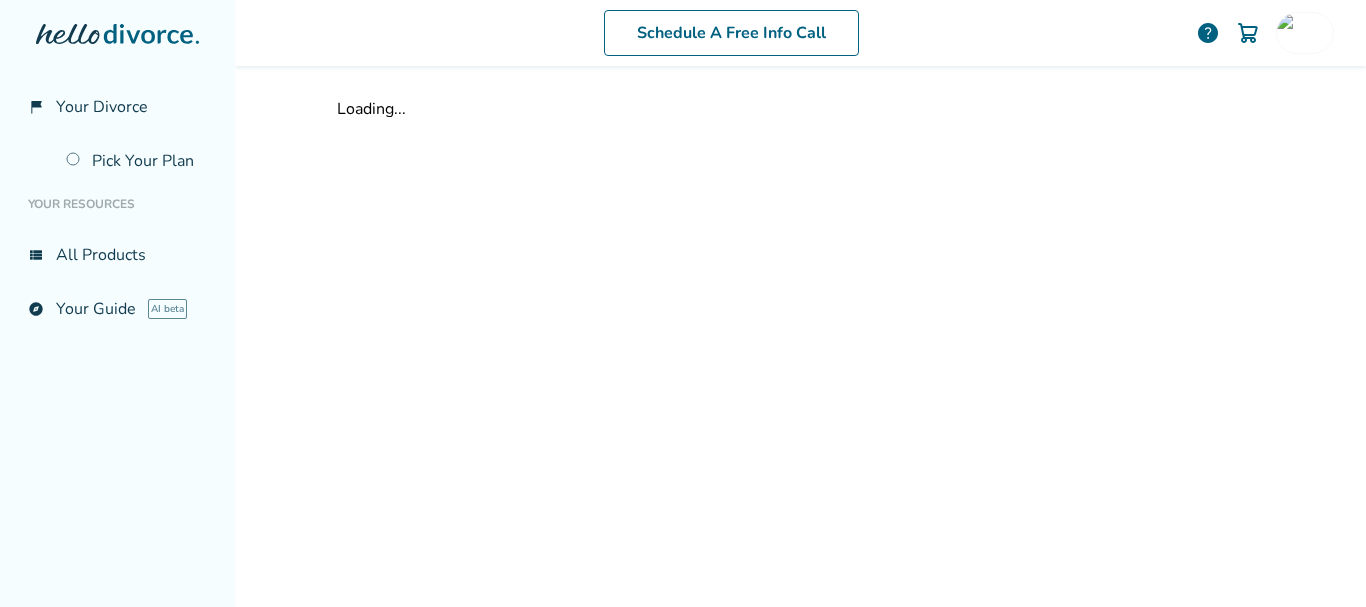 scroll, scrollTop: 0, scrollLeft: 0, axis: both 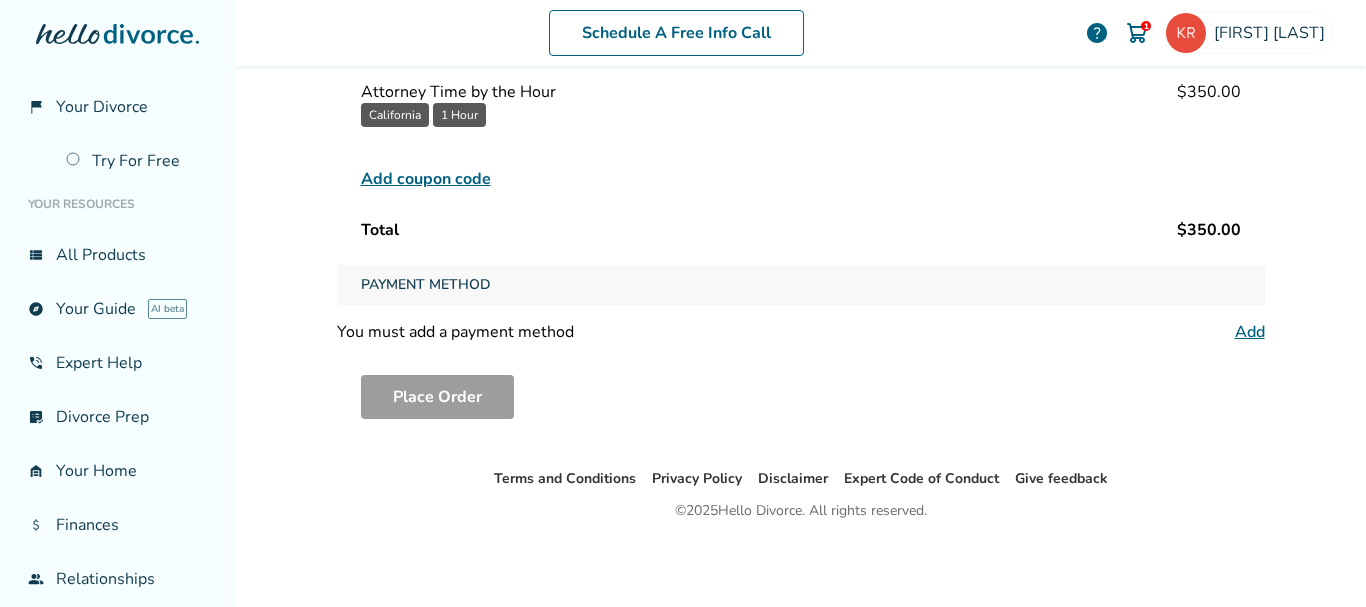 click on "Add" at bounding box center [1250, 332] 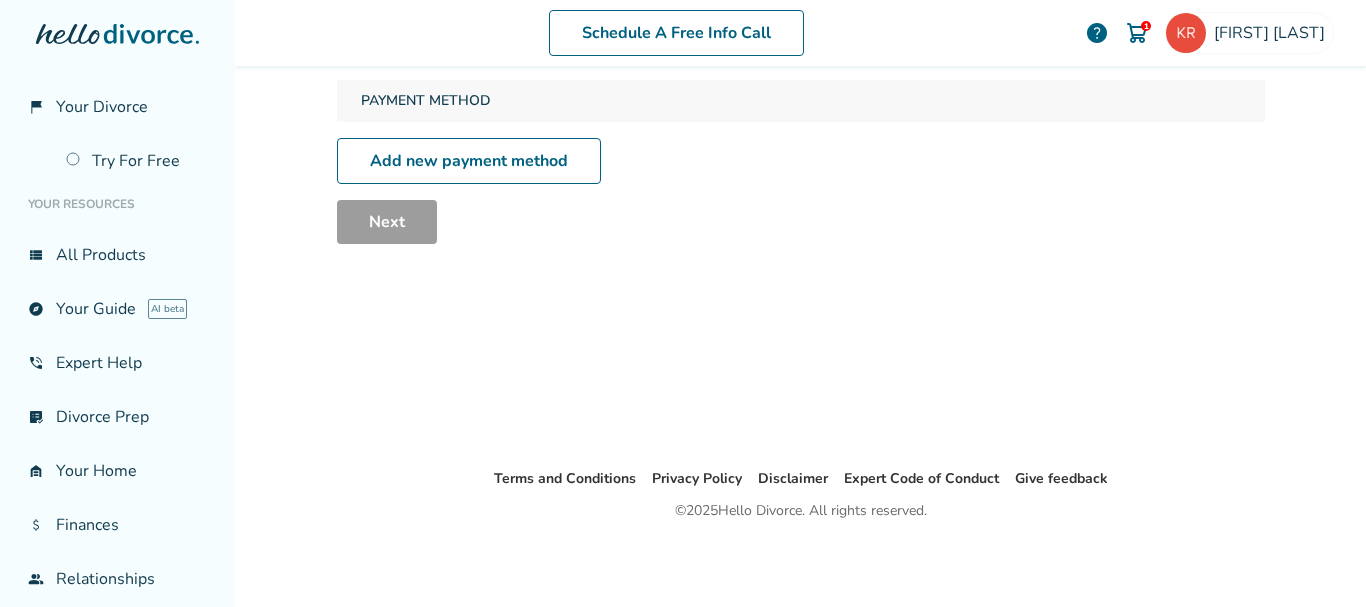 scroll, scrollTop: 98, scrollLeft: 0, axis: vertical 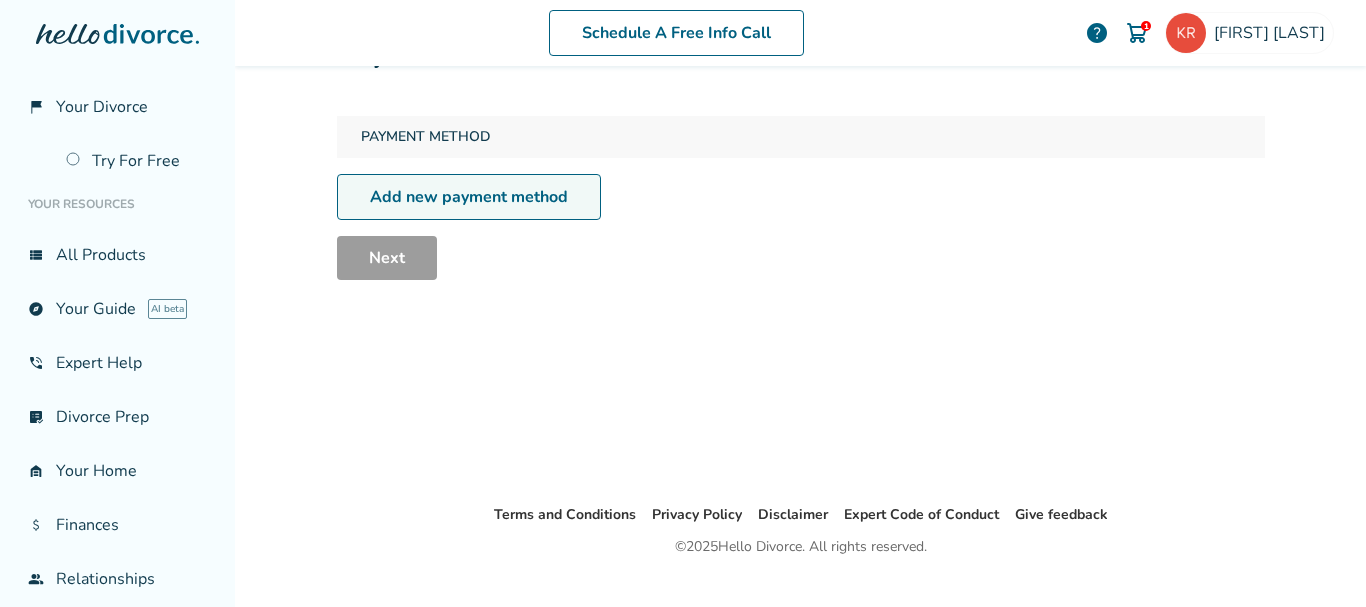 click on "Add new payment method" at bounding box center (469, 197) 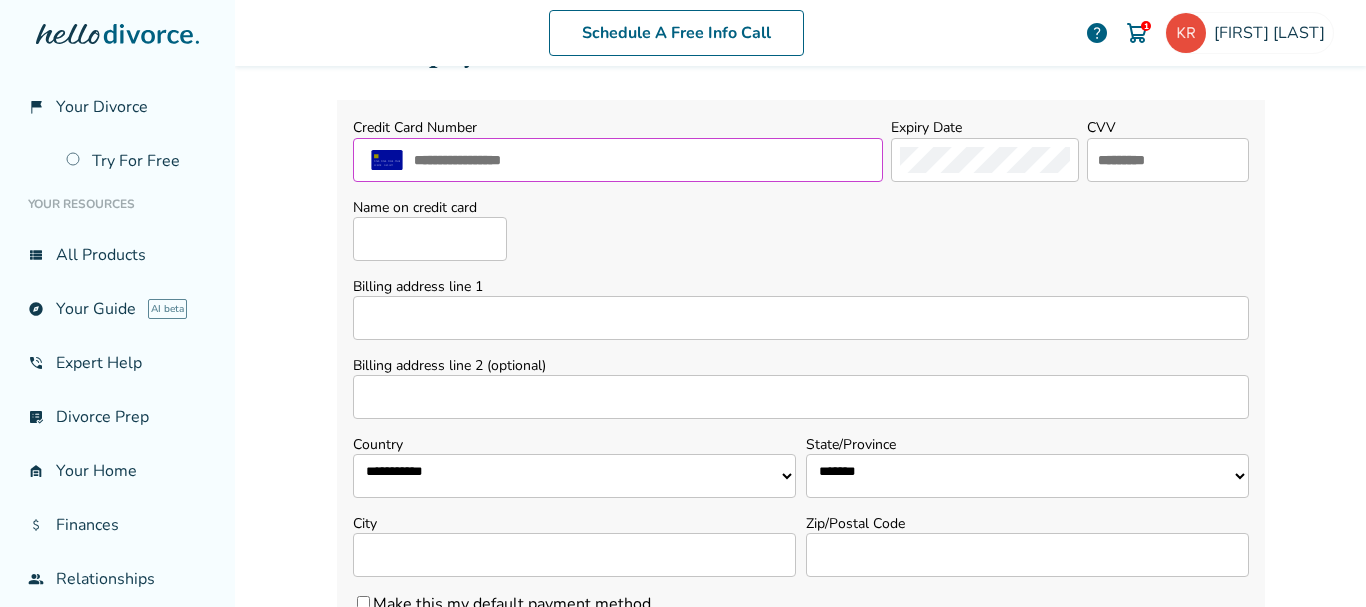 click at bounding box center [643, 160] 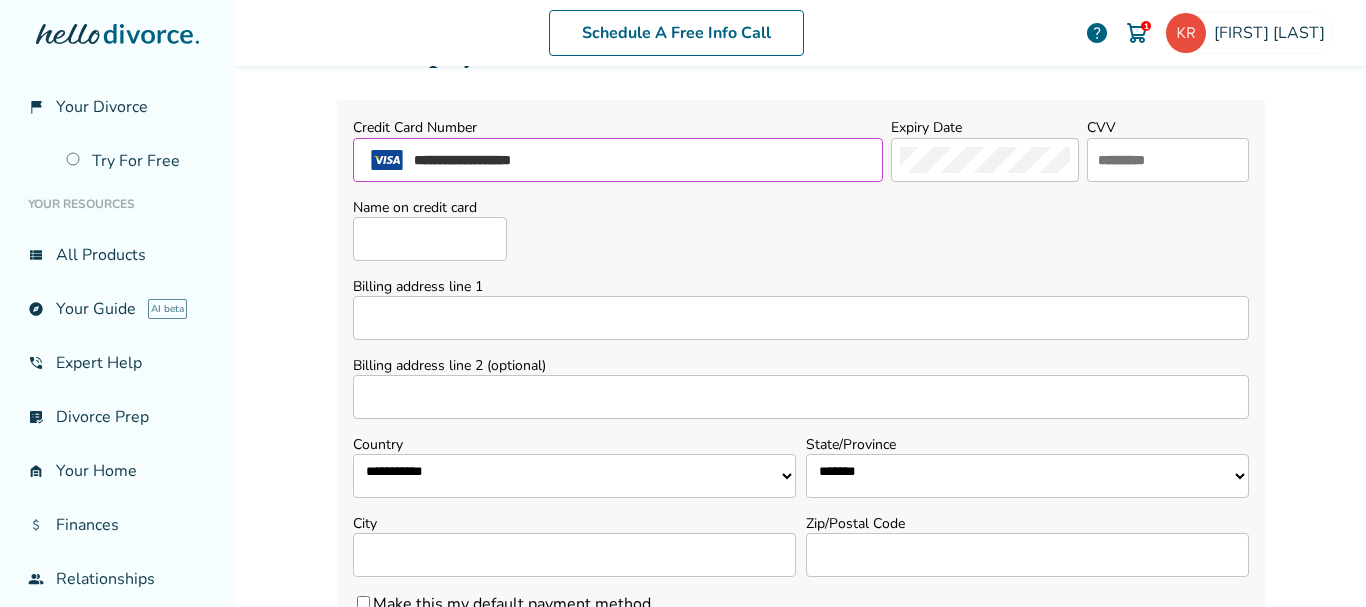 type on "**********" 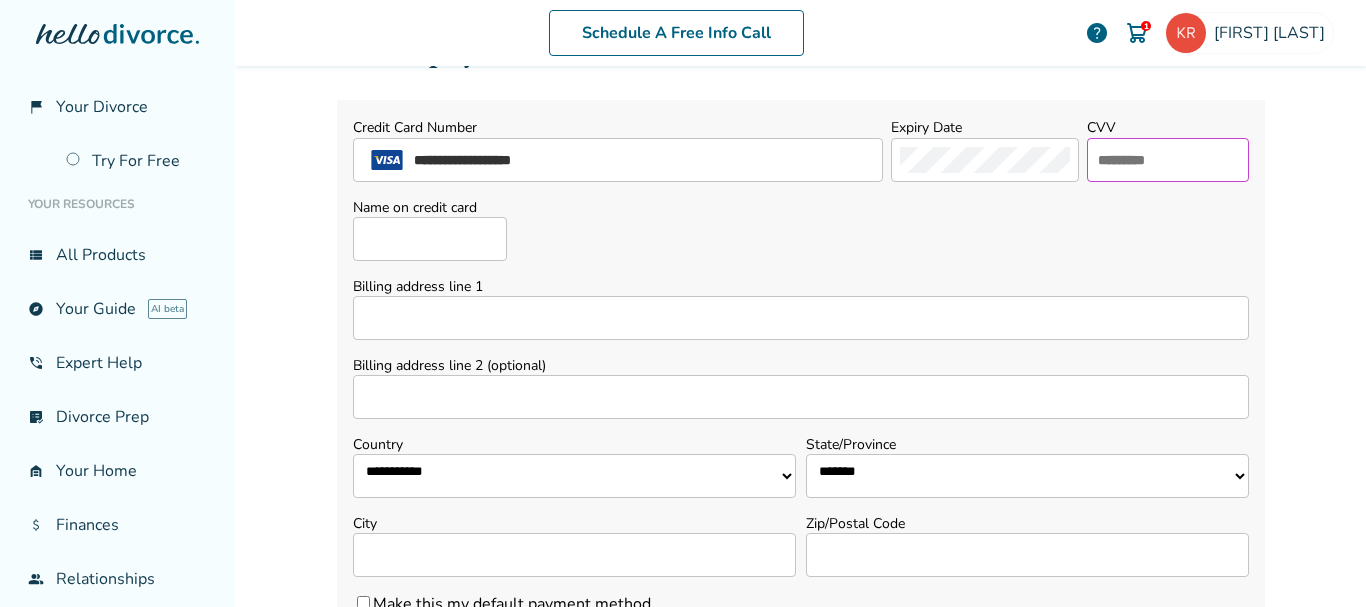 click at bounding box center (1168, 160) 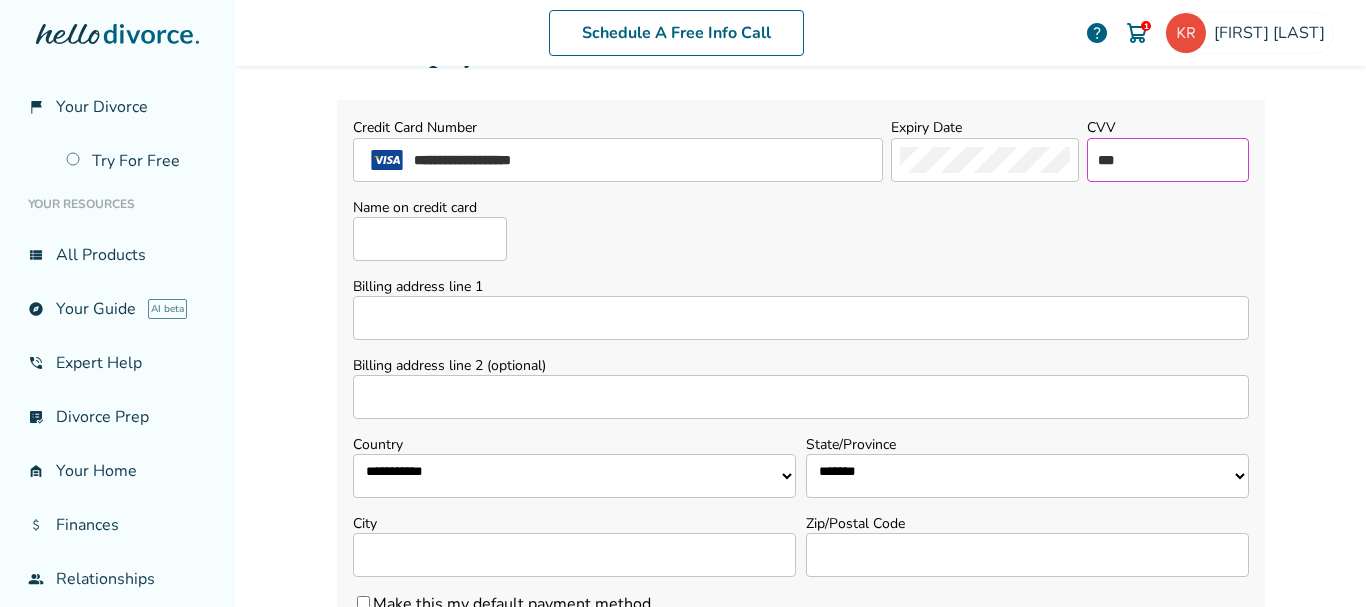 type on "***" 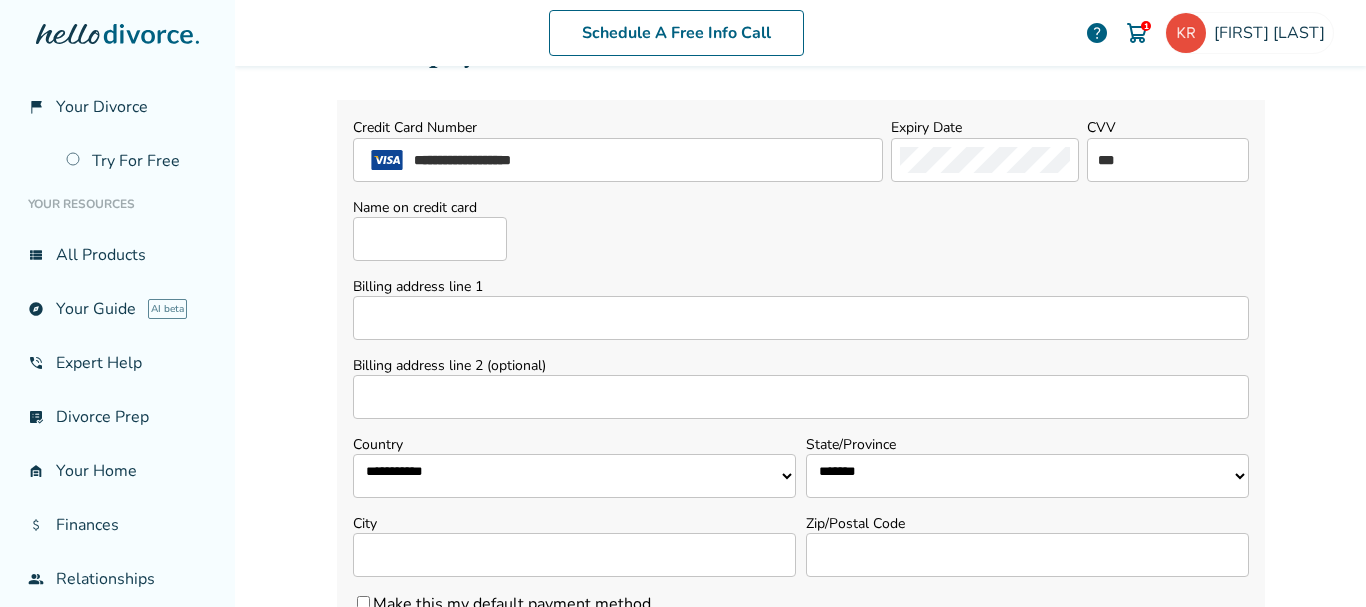 click on "Name on credit card" at bounding box center (430, 239) 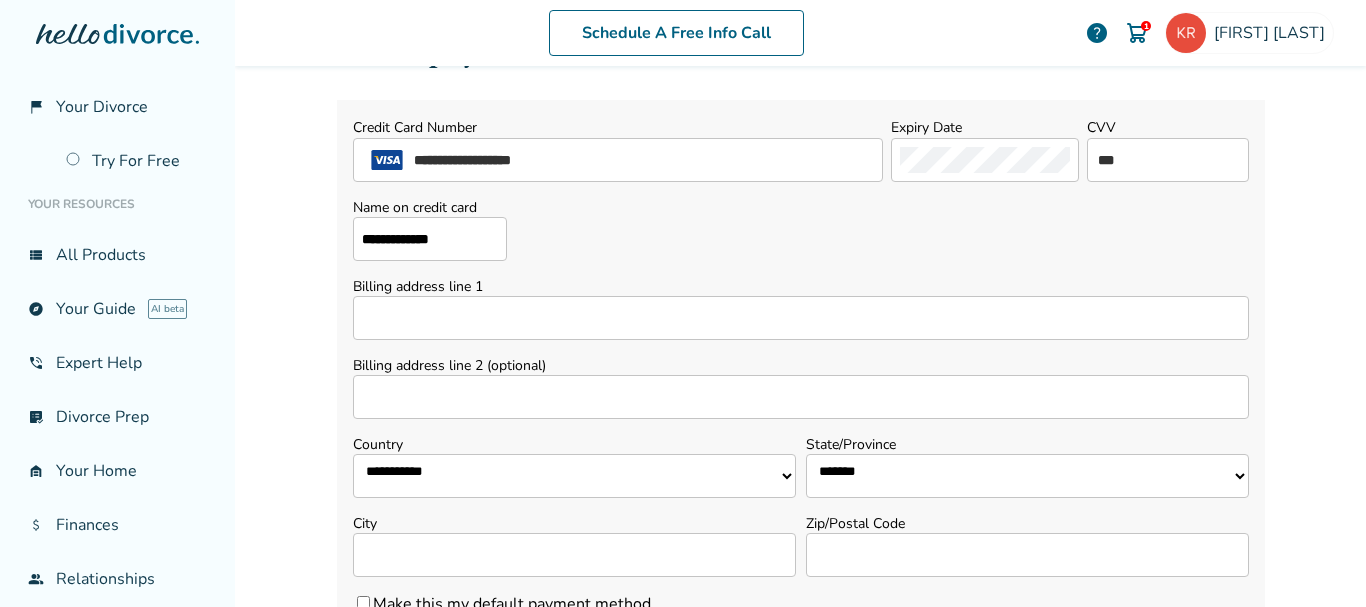 type on "**********" 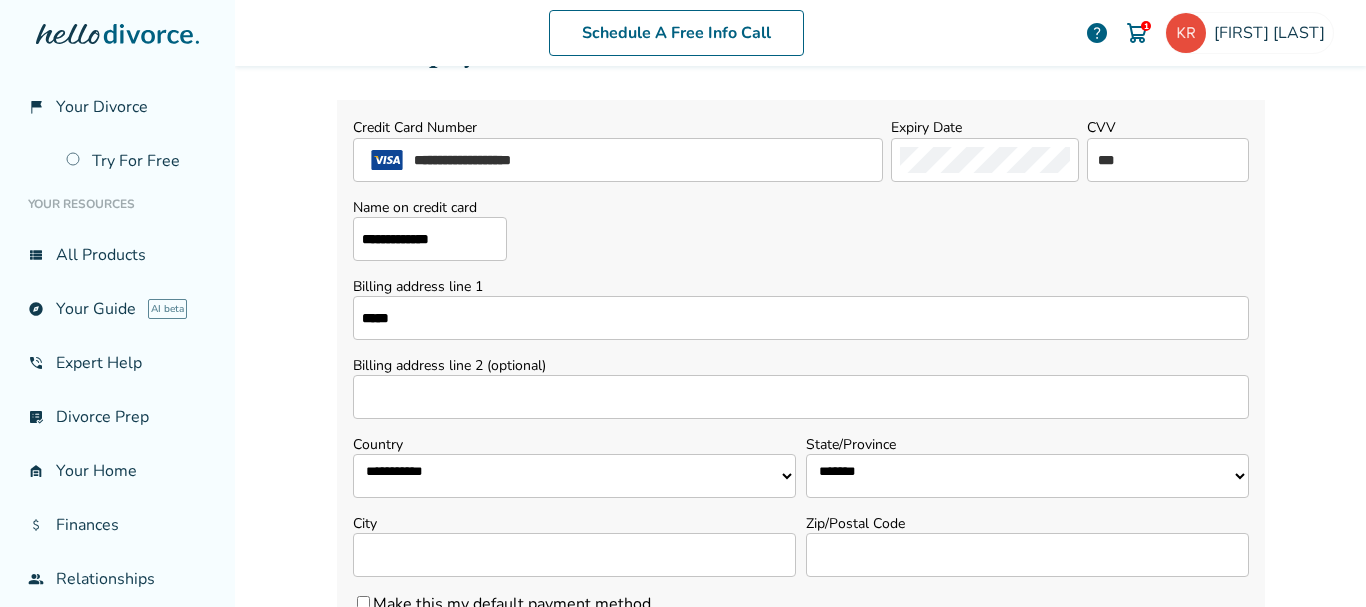 type on "**********" 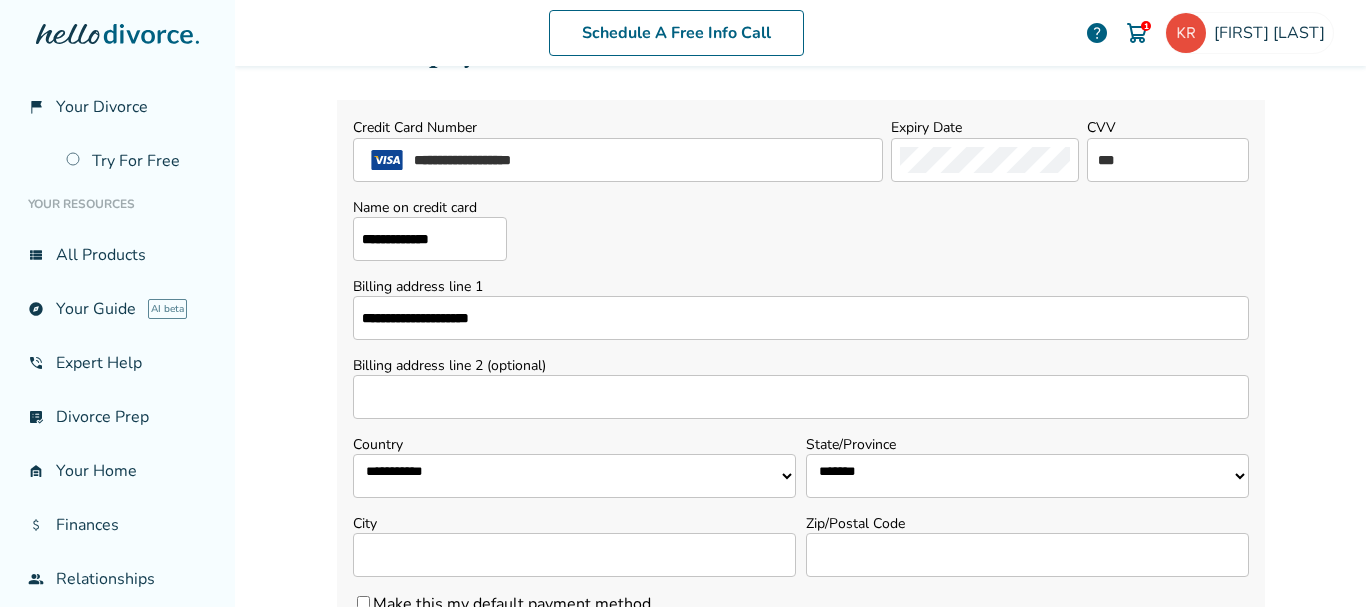 click on "**********" at bounding box center [1027, 476] 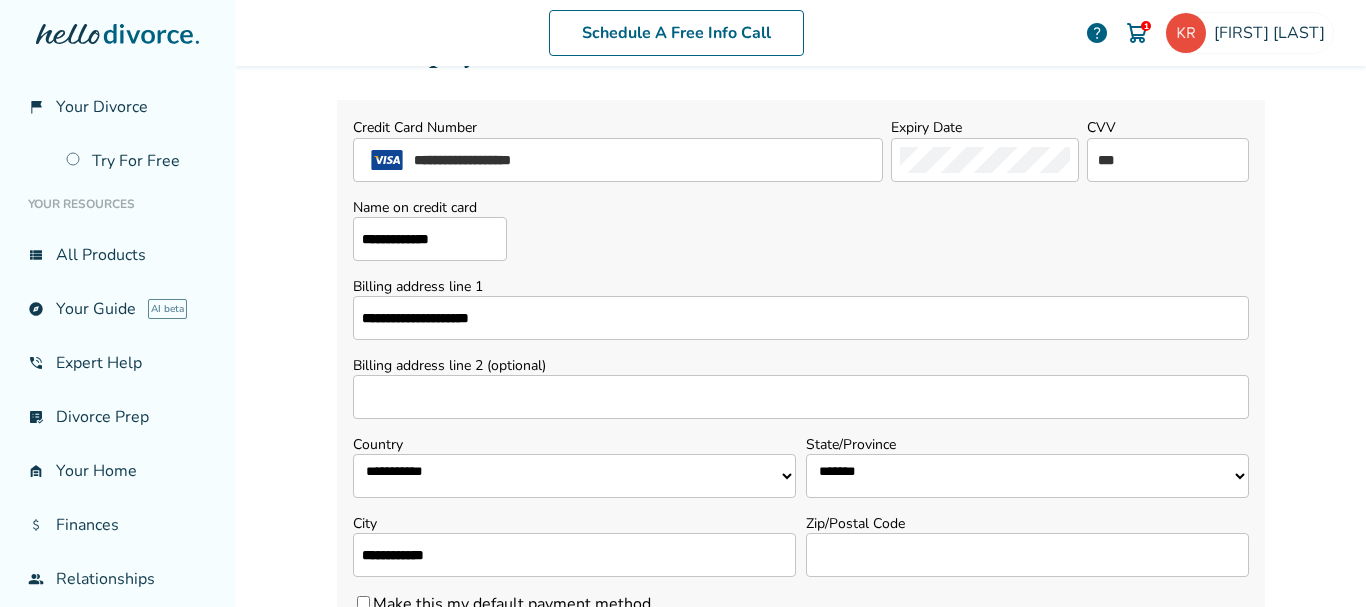 type on "*****" 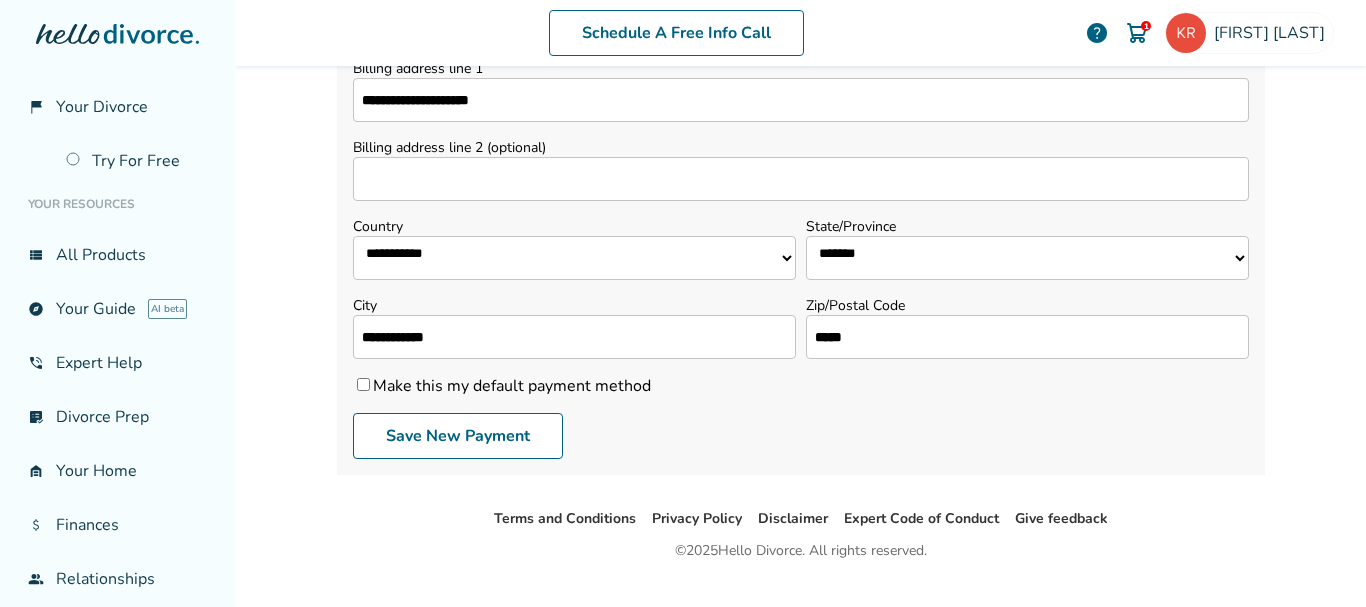 scroll, scrollTop: 322, scrollLeft: 0, axis: vertical 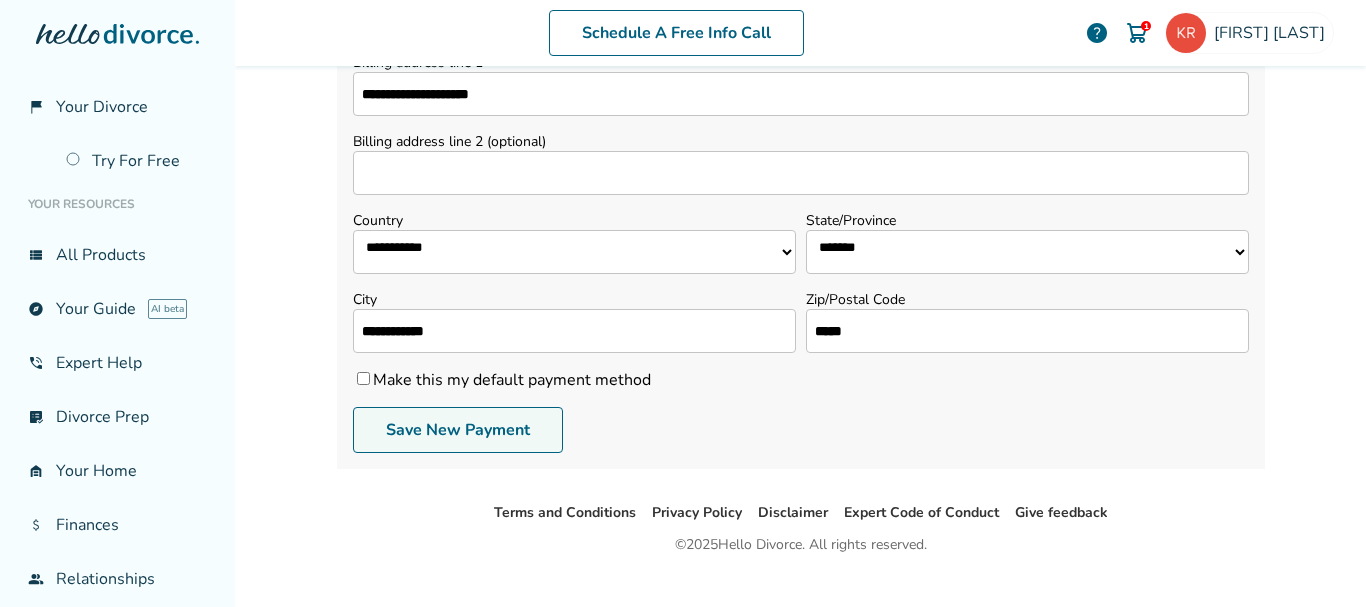 click on "Save New Payment" at bounding box center (458, 430) 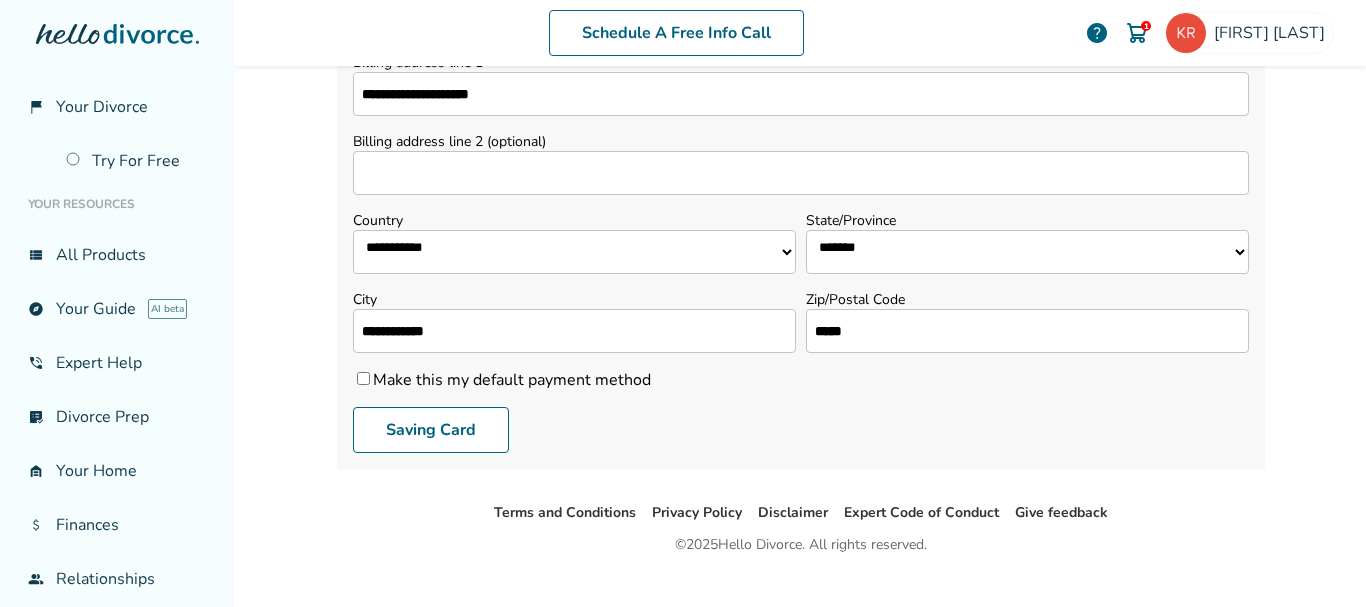 scroll, scrollTop: 98, scrollLeft: 0, axis: vertical 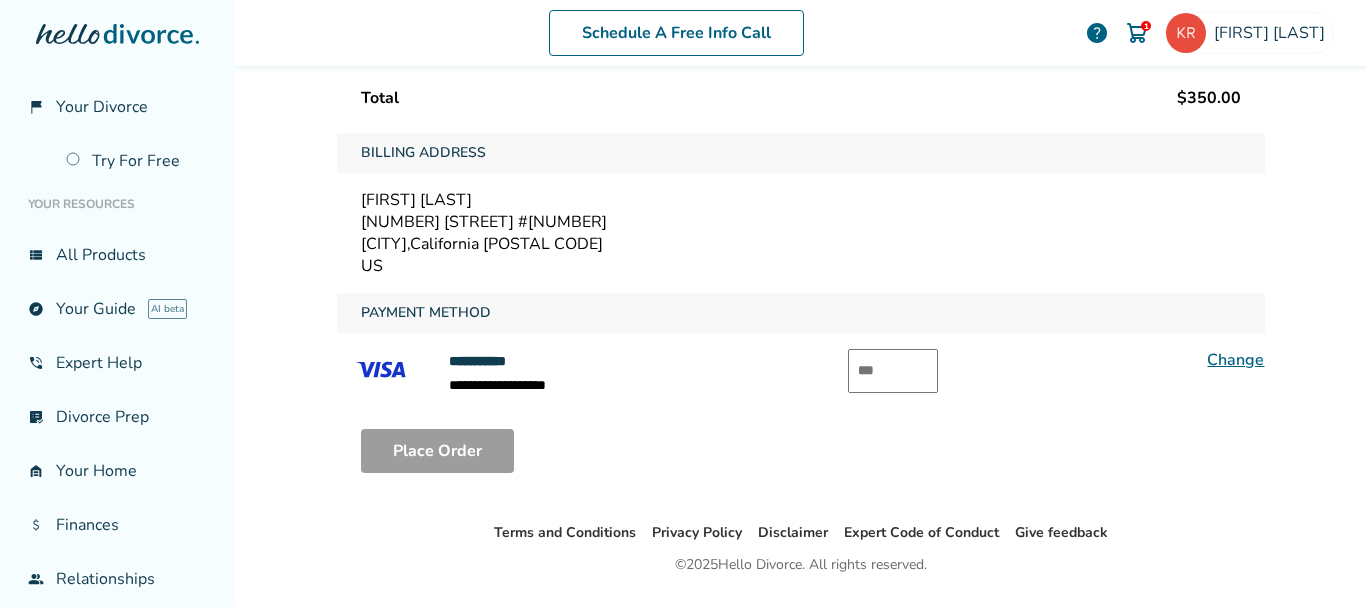 click at bounding box center [893, 371] 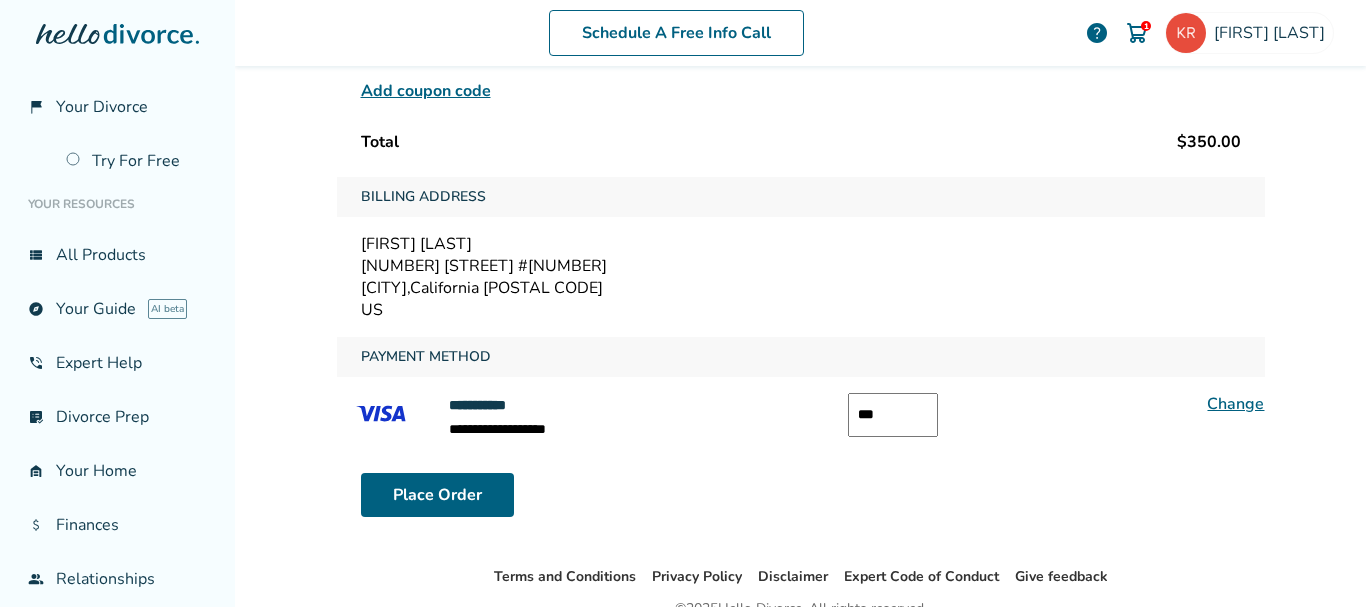 scroll, scrollTop: 0, scrollLeft: 0, axis: both 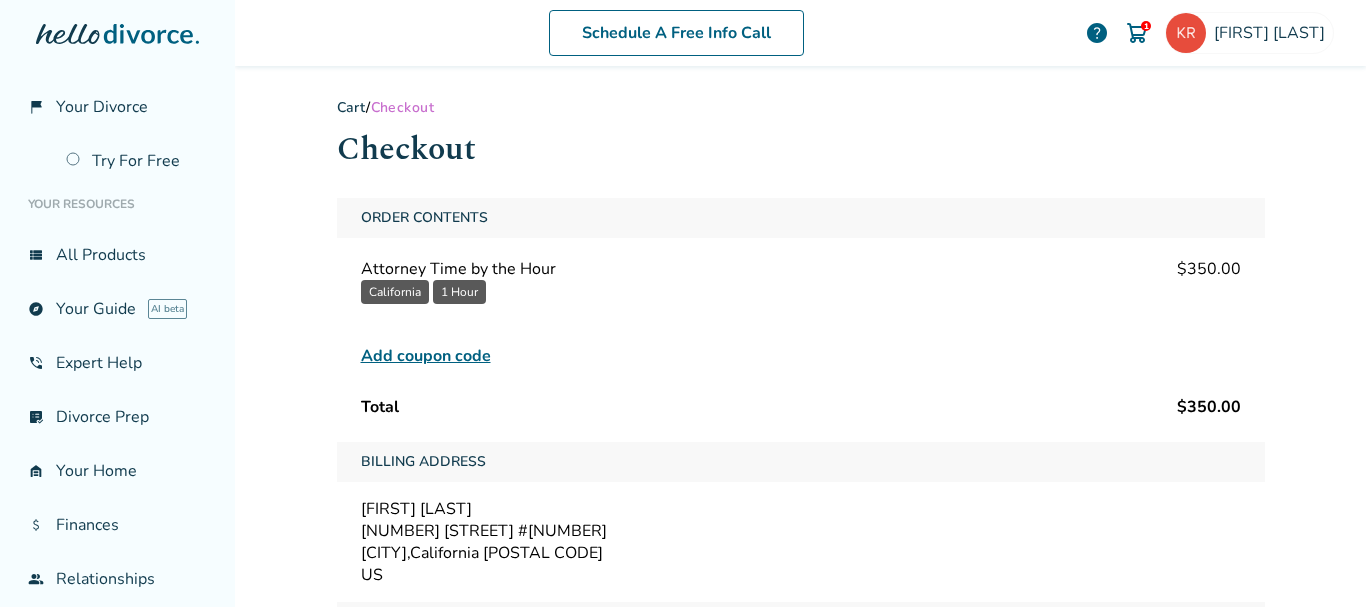 type on "***" 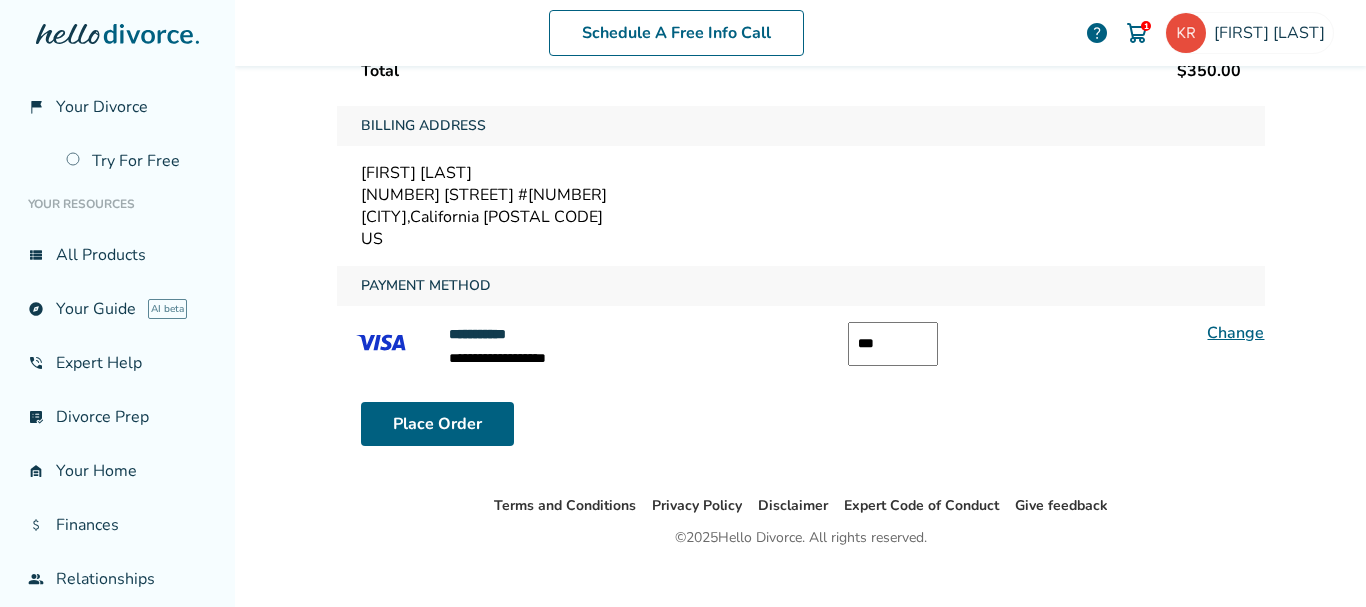 scroll, scrollTop: 363, scrollLeft: 0, axis: vertical 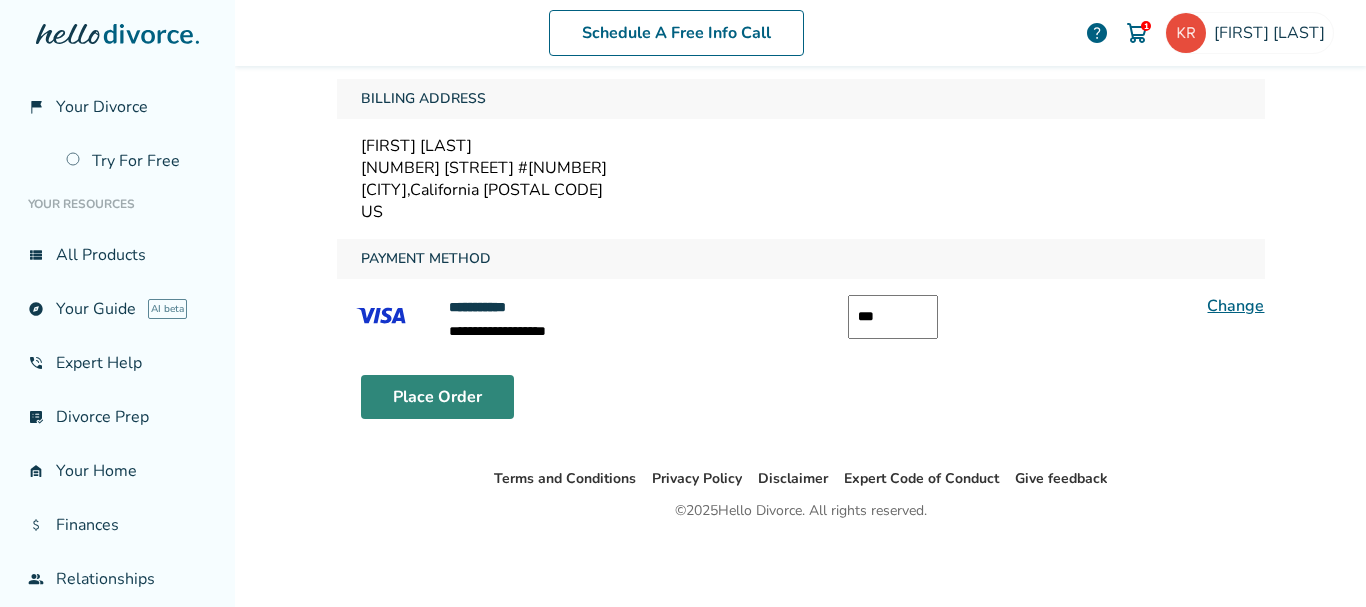 click on "Place Order" at bounding box center (437, 397) 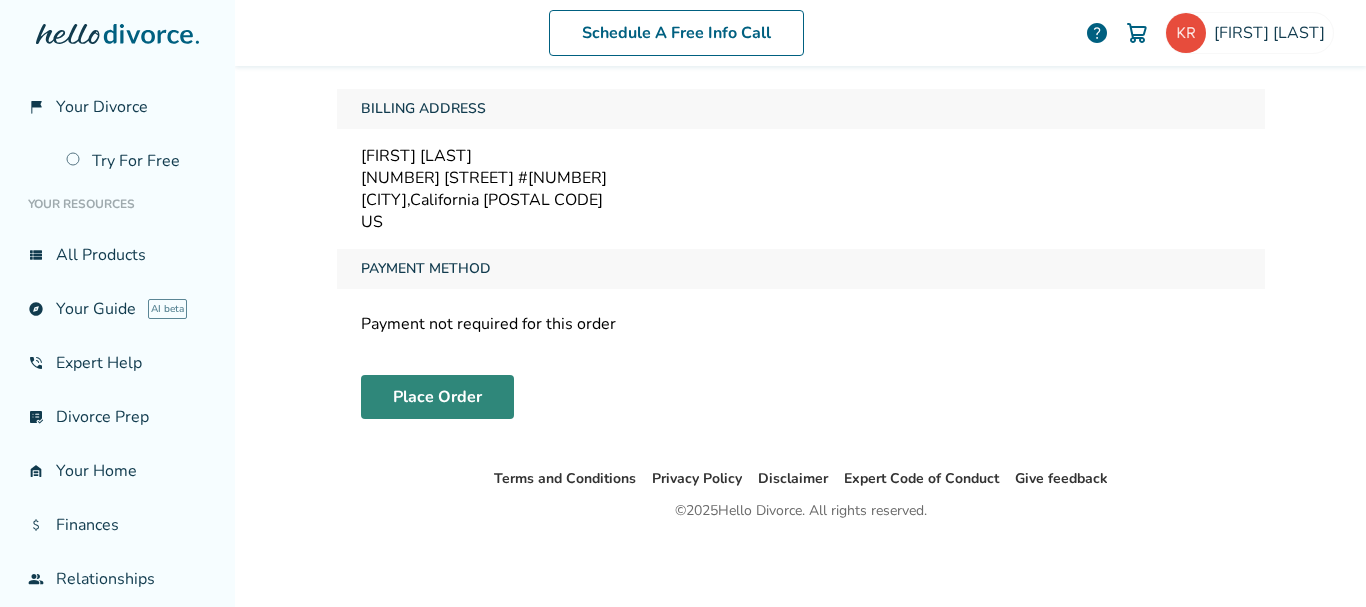 scroll, scrollTop: 98, scrollLeft: 0, axis: vertical 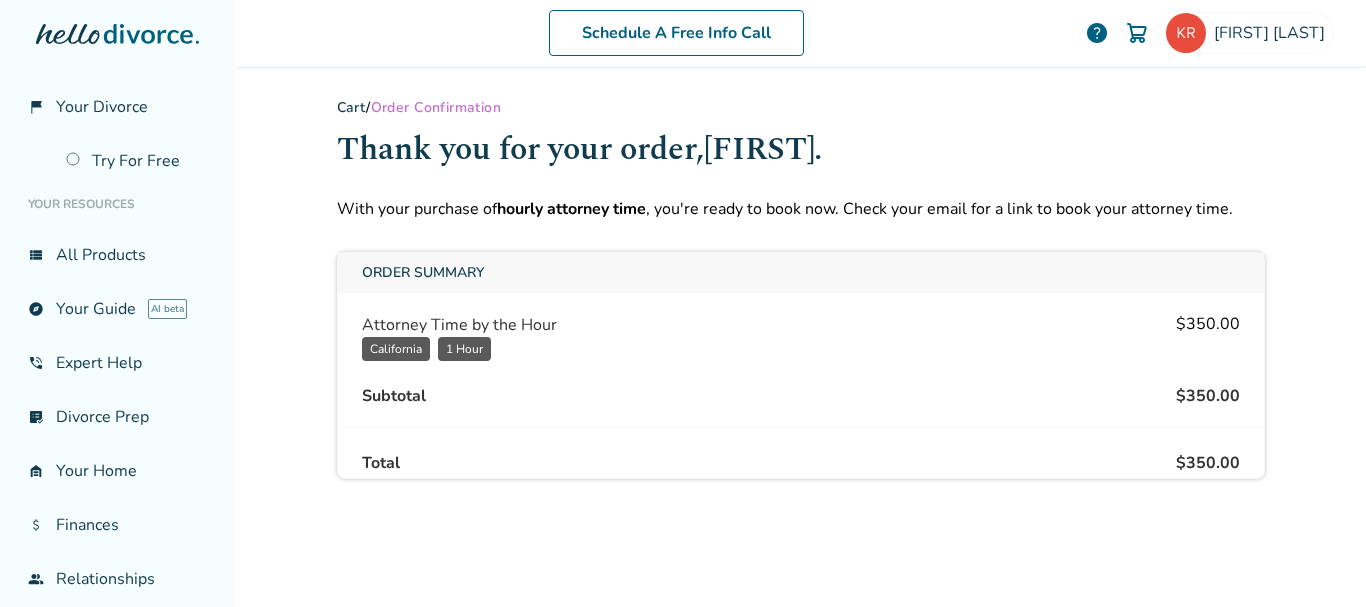 click on "Your Resources" at bounding box center (117, 204) 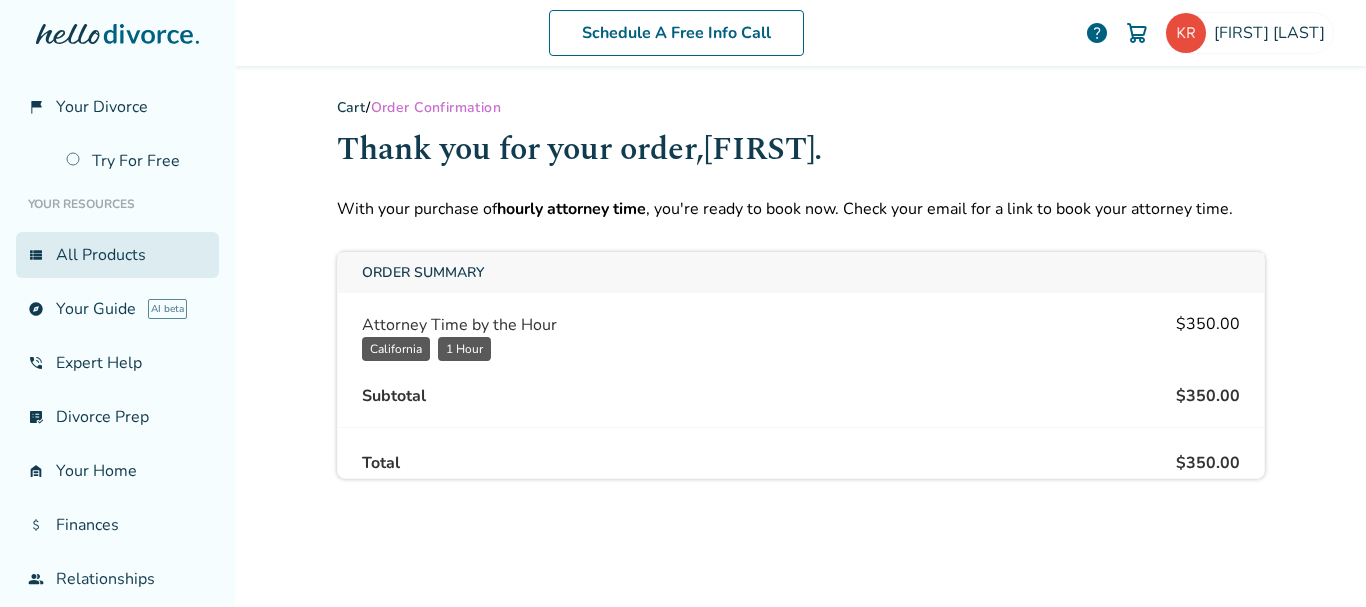 click on "view_list All Products" at bounding box center (117, 255) 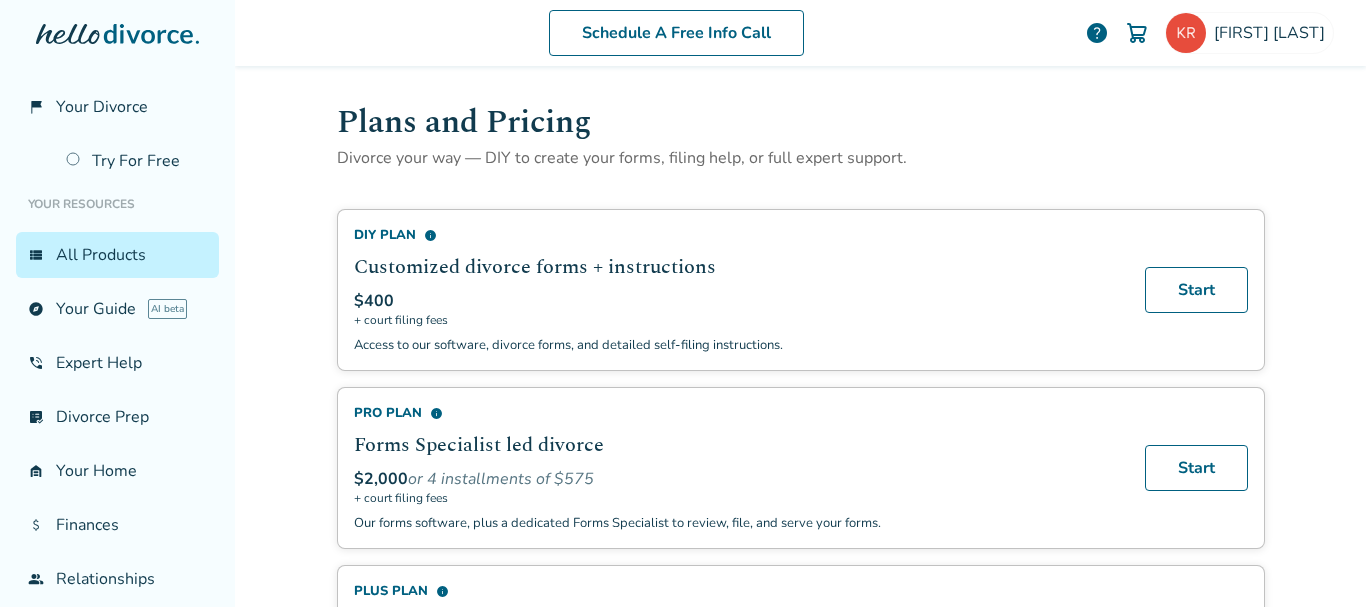 scroll, scrollTop: 127, scrollLeft: 0, axis: vertical 